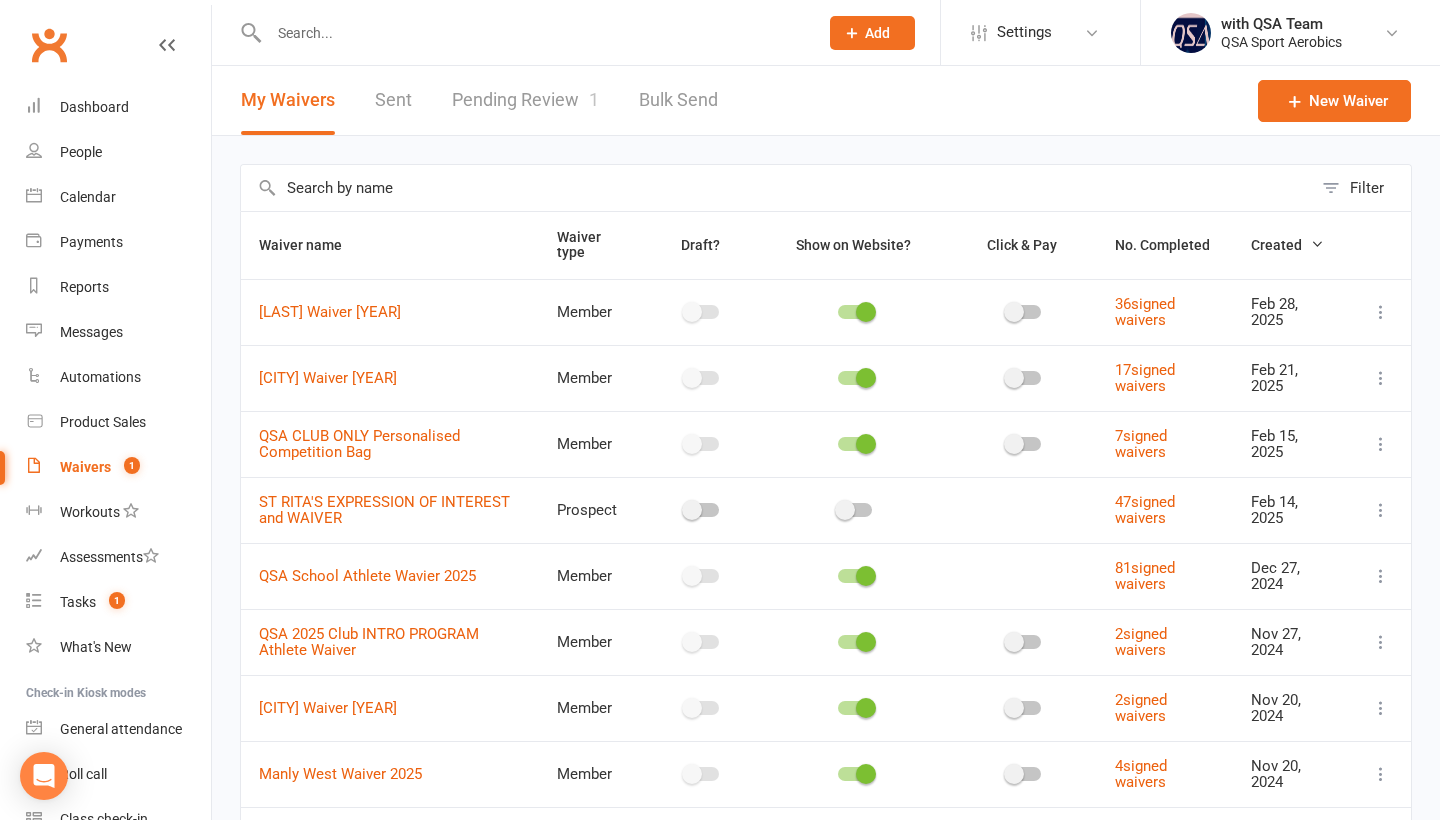 scroll, scrollTop: 0, scrollLeft: 0, axis: both 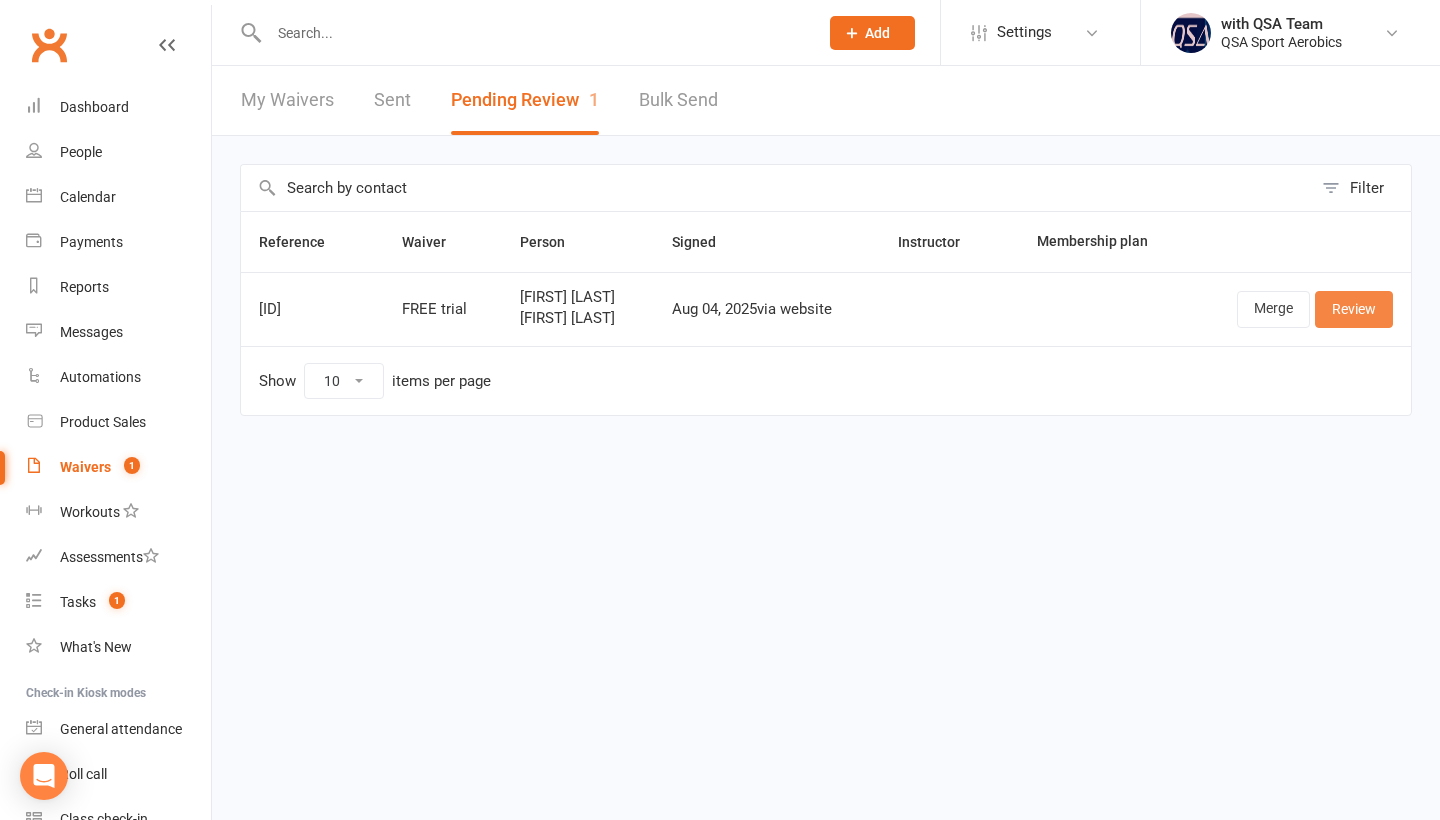 click on "Review" at bounding box center (1354, 309) 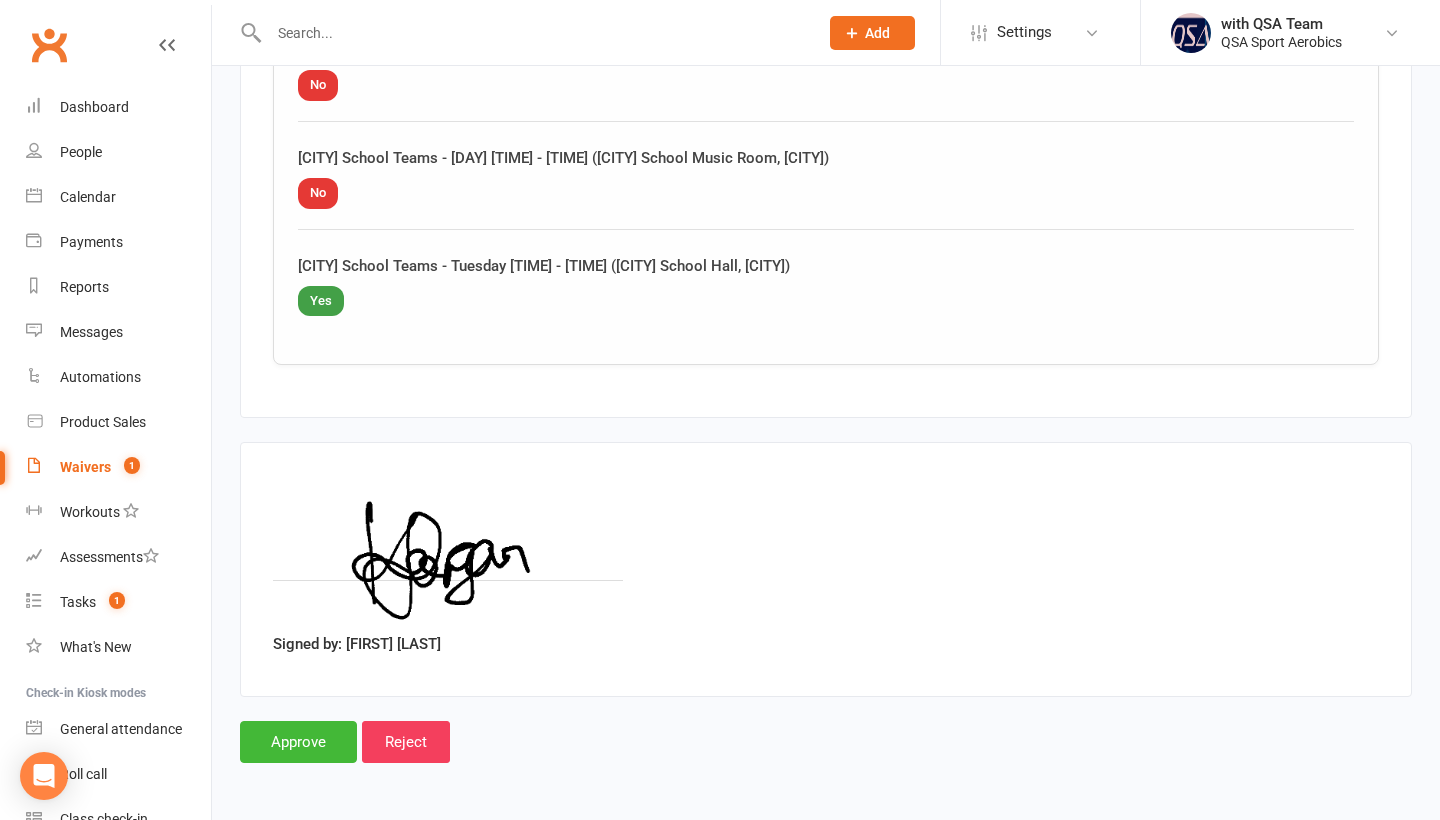 scroll, scrollTop: 3391, scrollLeft: 0, axis: vertical 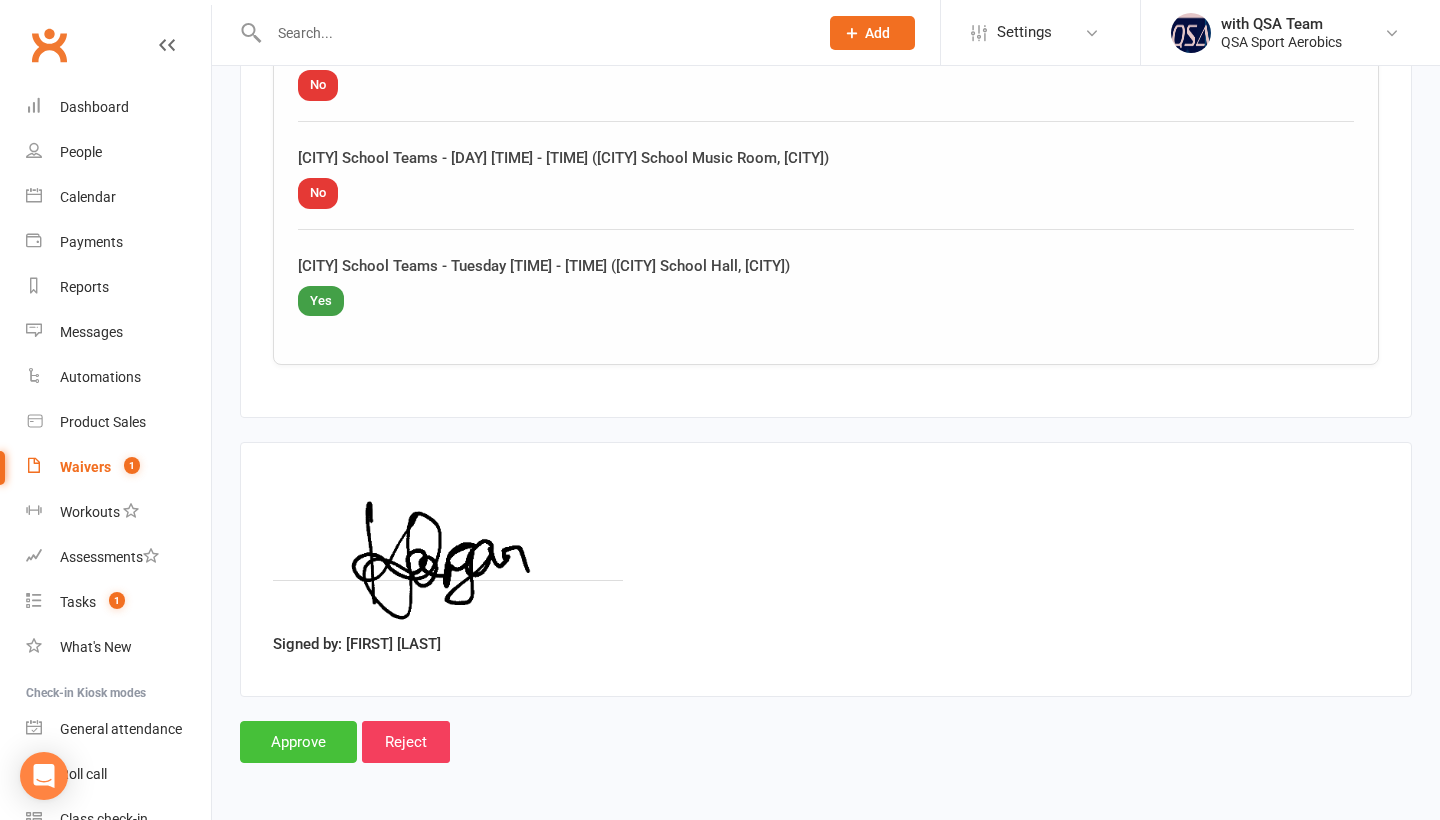 click on "Approve" at bounding box center (298, 742) 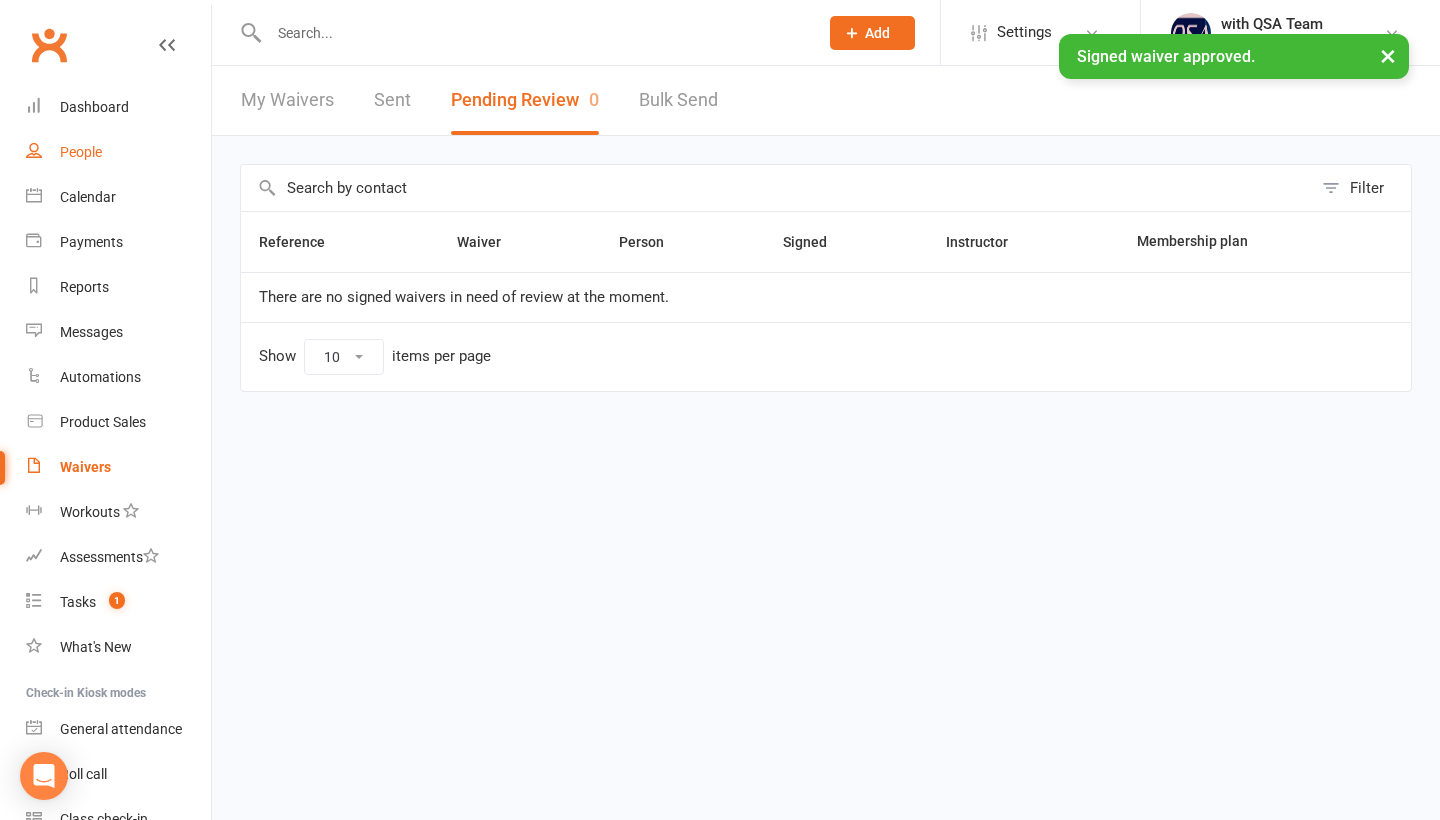 scroll, scrollTop: 0, scrollLeft: 1, axis: horizontal 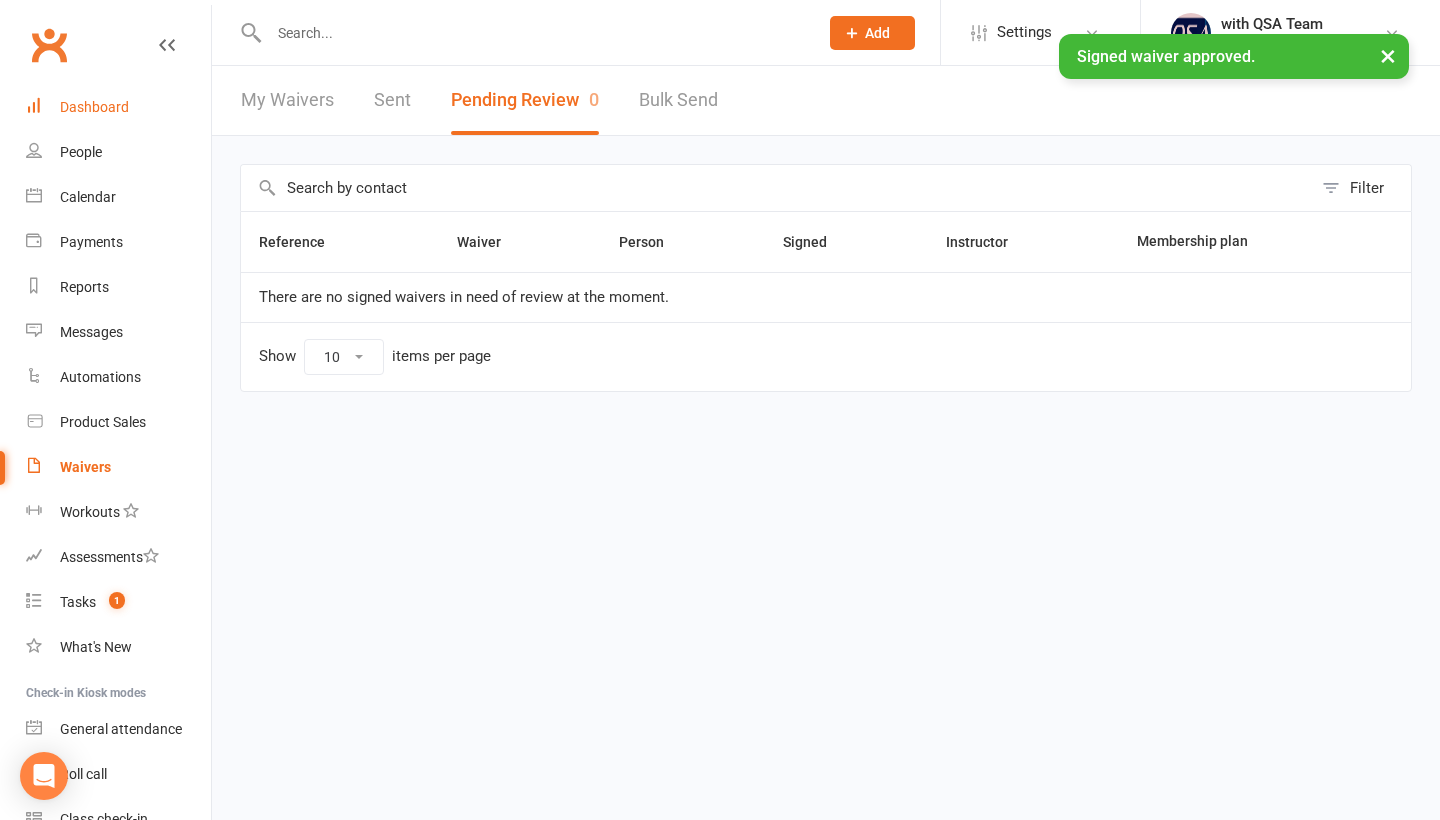 click on "Dashboard" at bounding box center (94, 107) 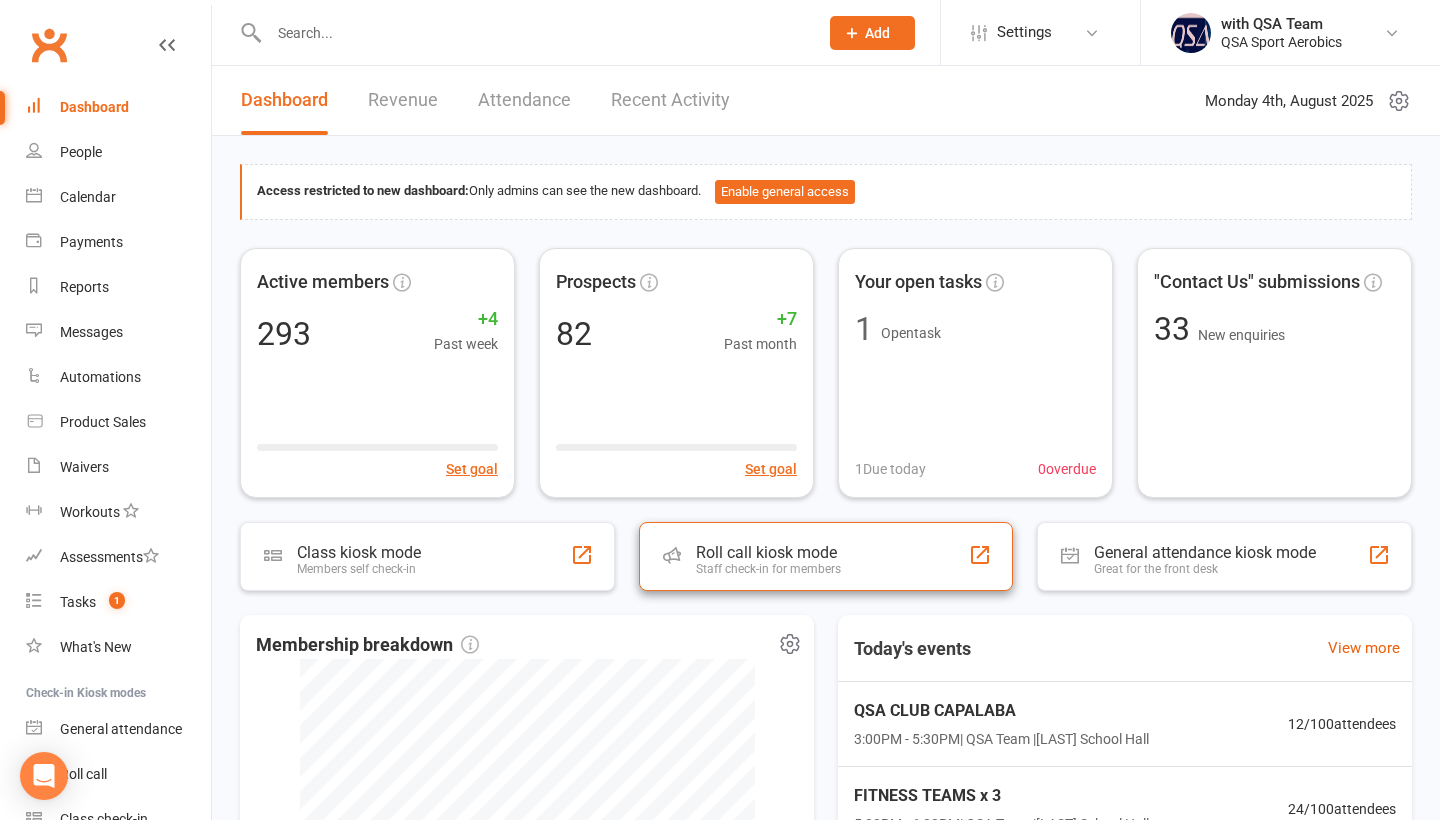 scroll, scrollTop: 0, scrollLeft: 0, axis: both 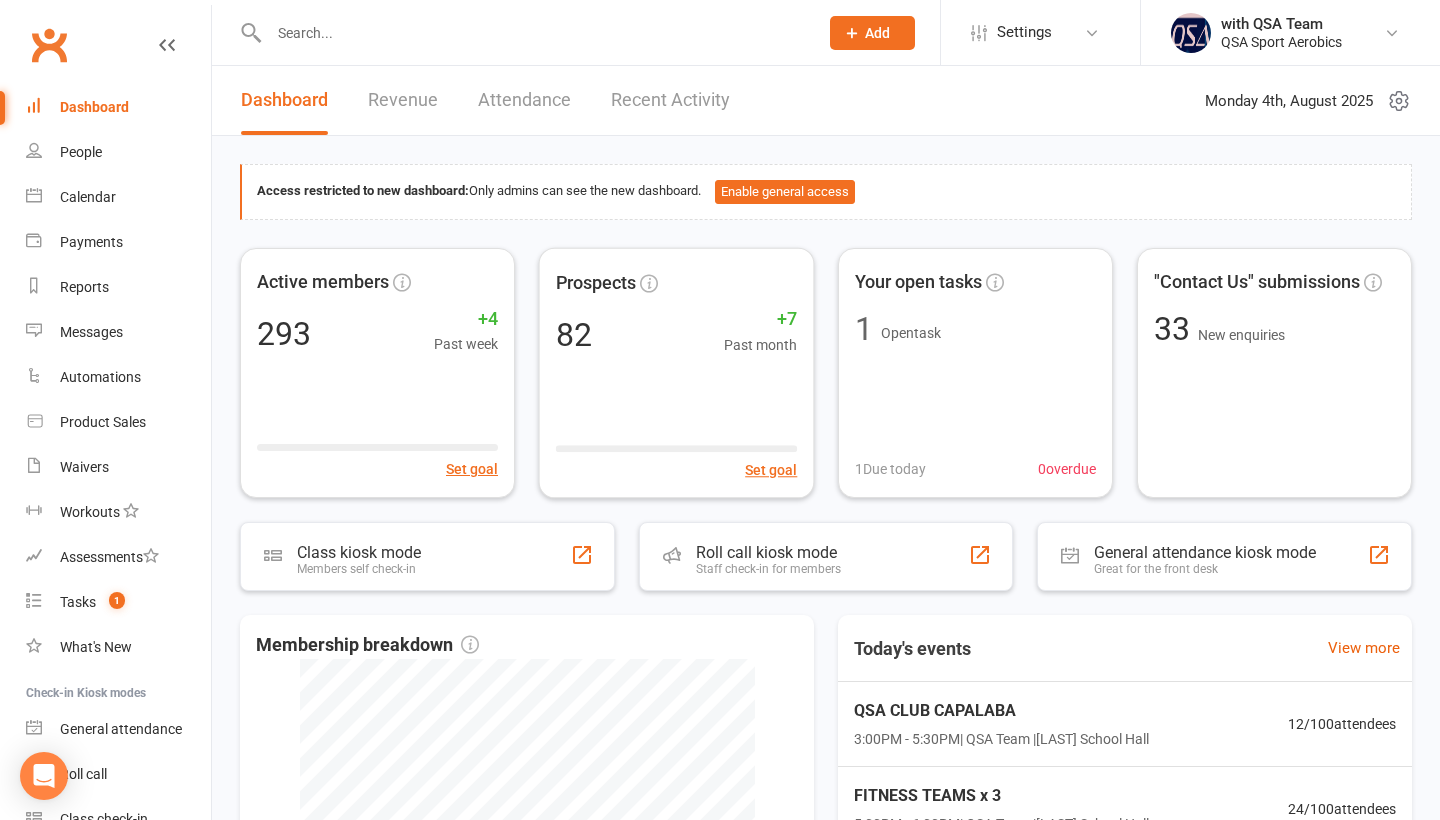 click on "Recent Activity" at bounding box center [670, 100] 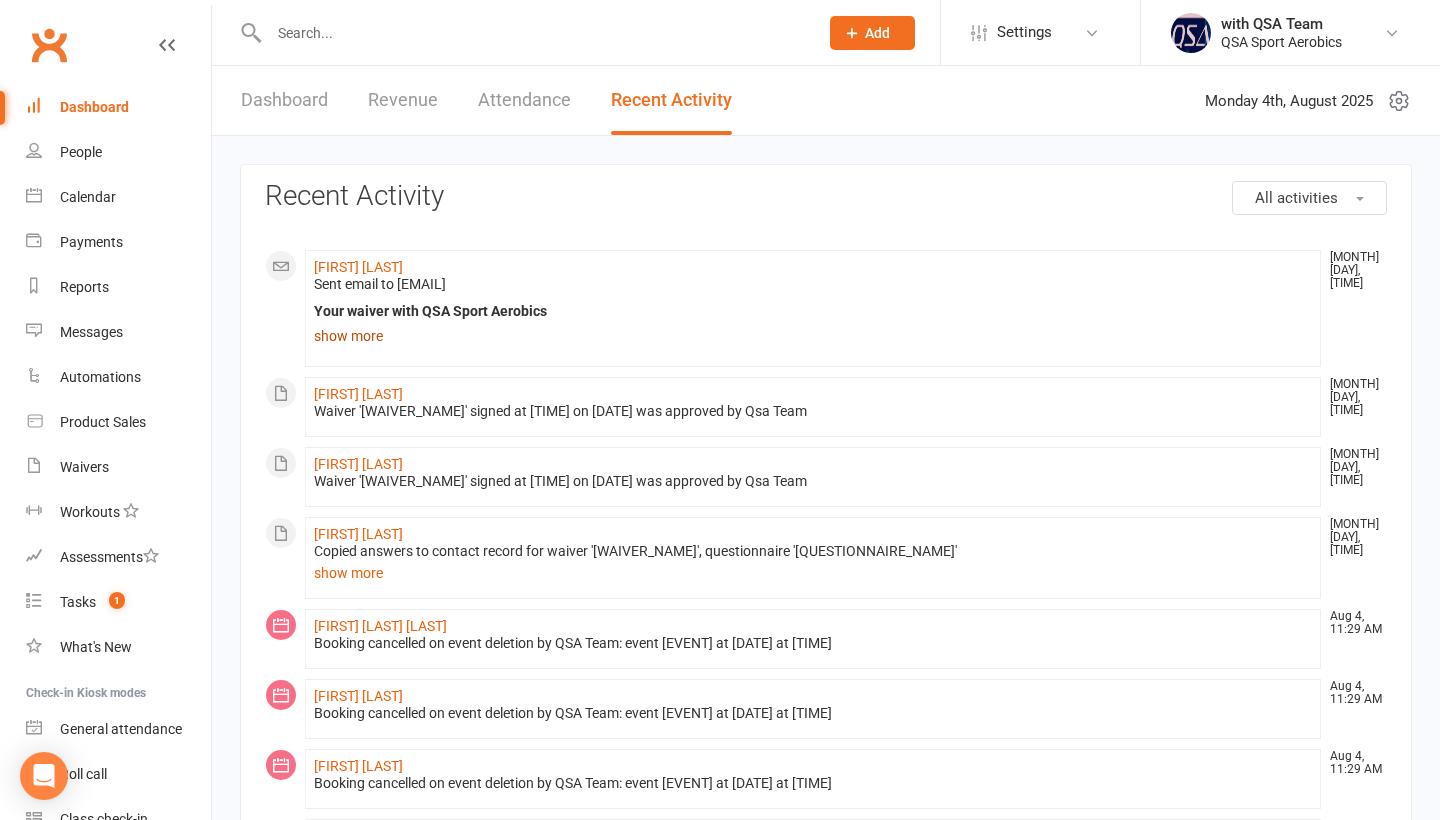click on "show more" at bounding box center (813, 336) 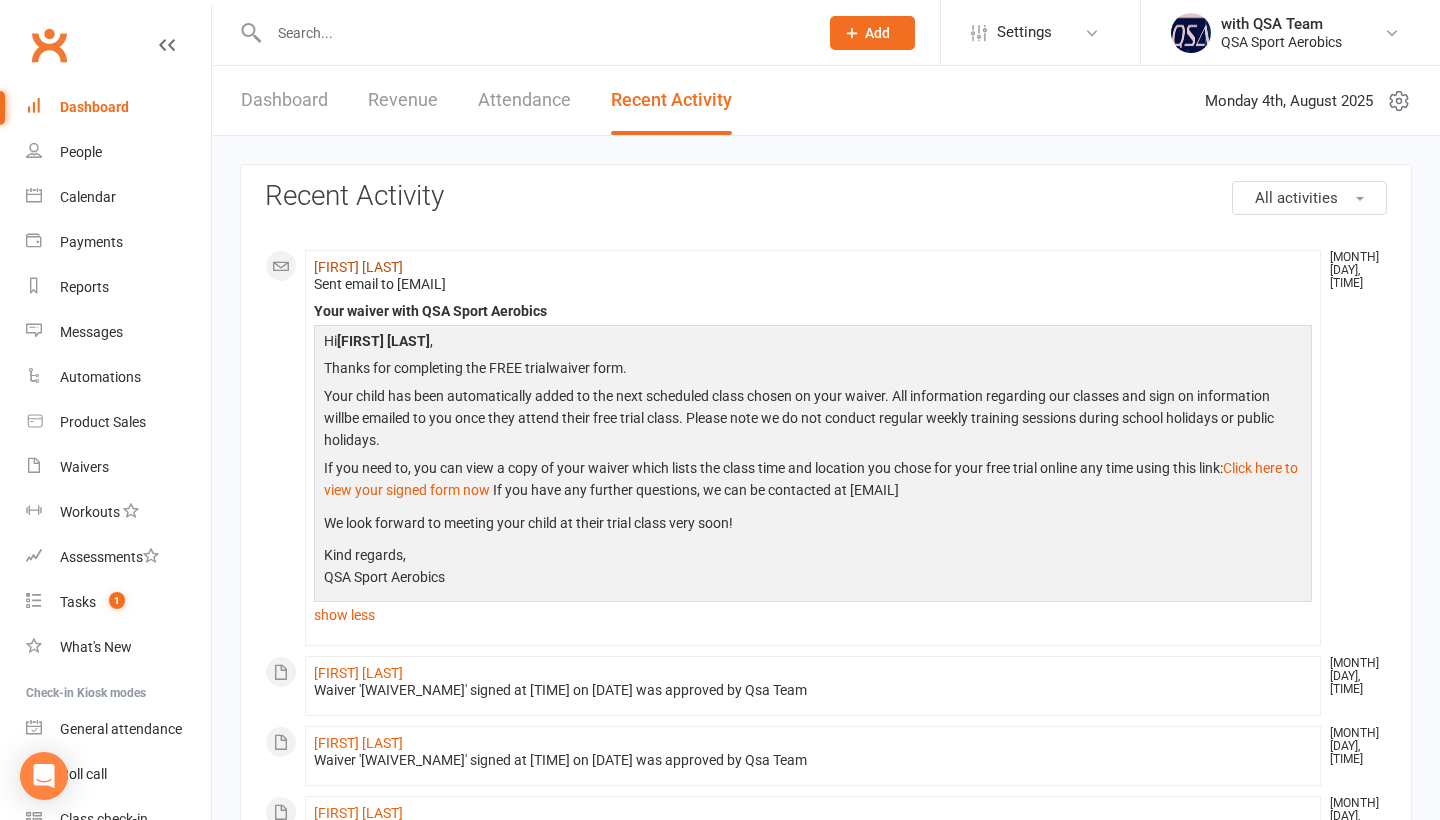 click on "[FIRST] [LAST]" at bounding box center (358, 267) 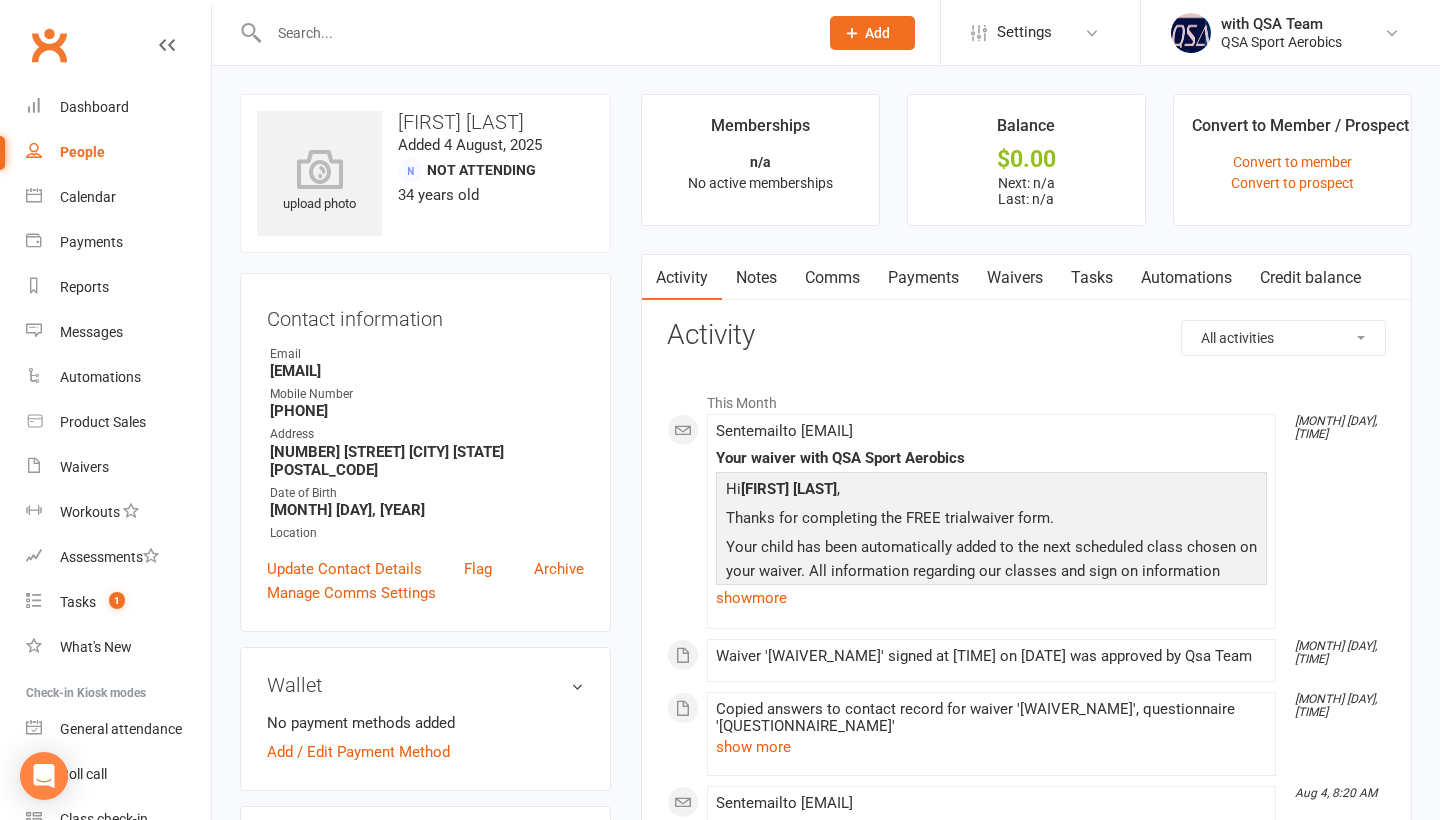 scroll, scrollTop: 0, scrollLeft: 0, axis: both 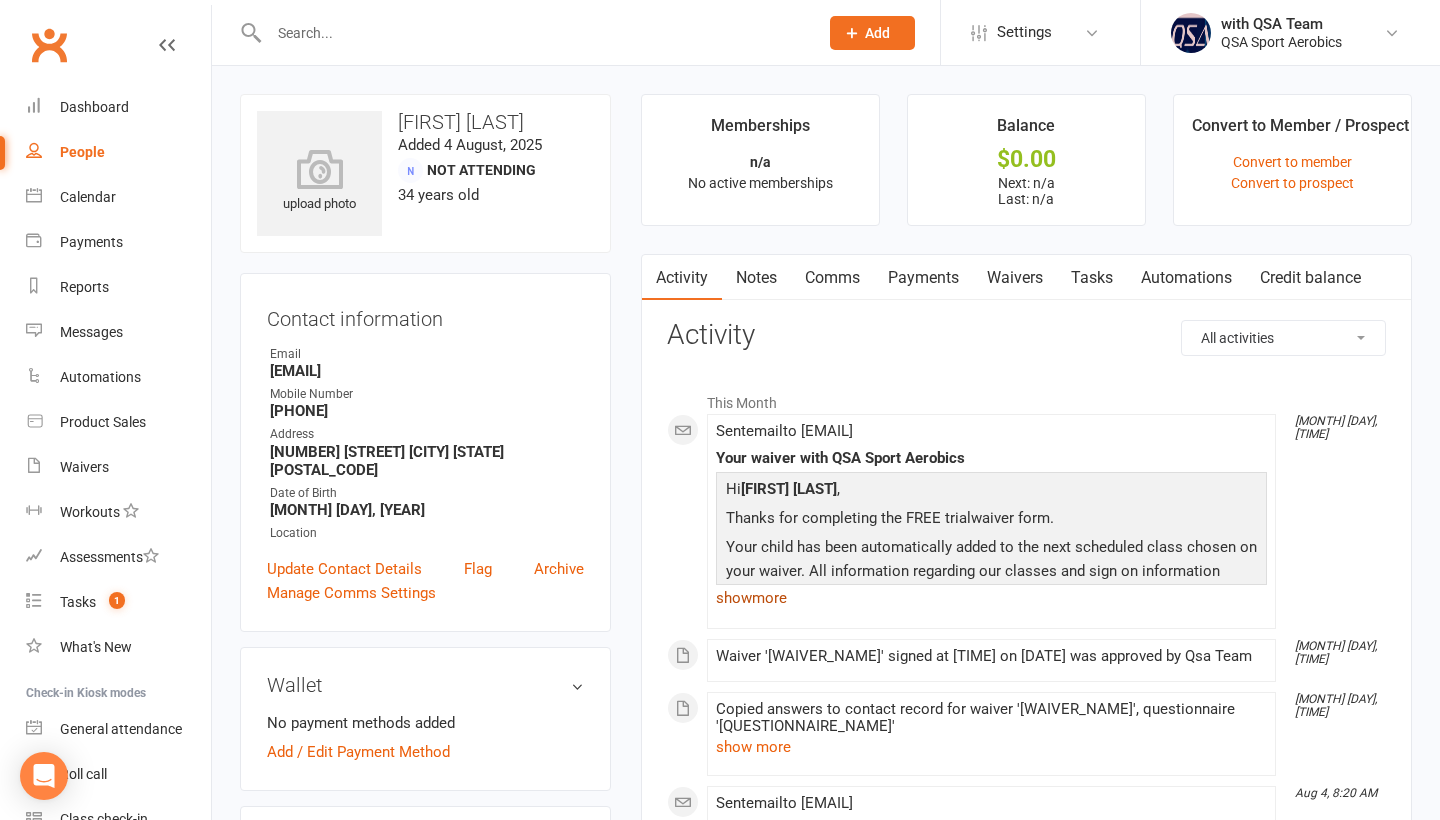 click on "show  more" at bounding box center (991, 598) 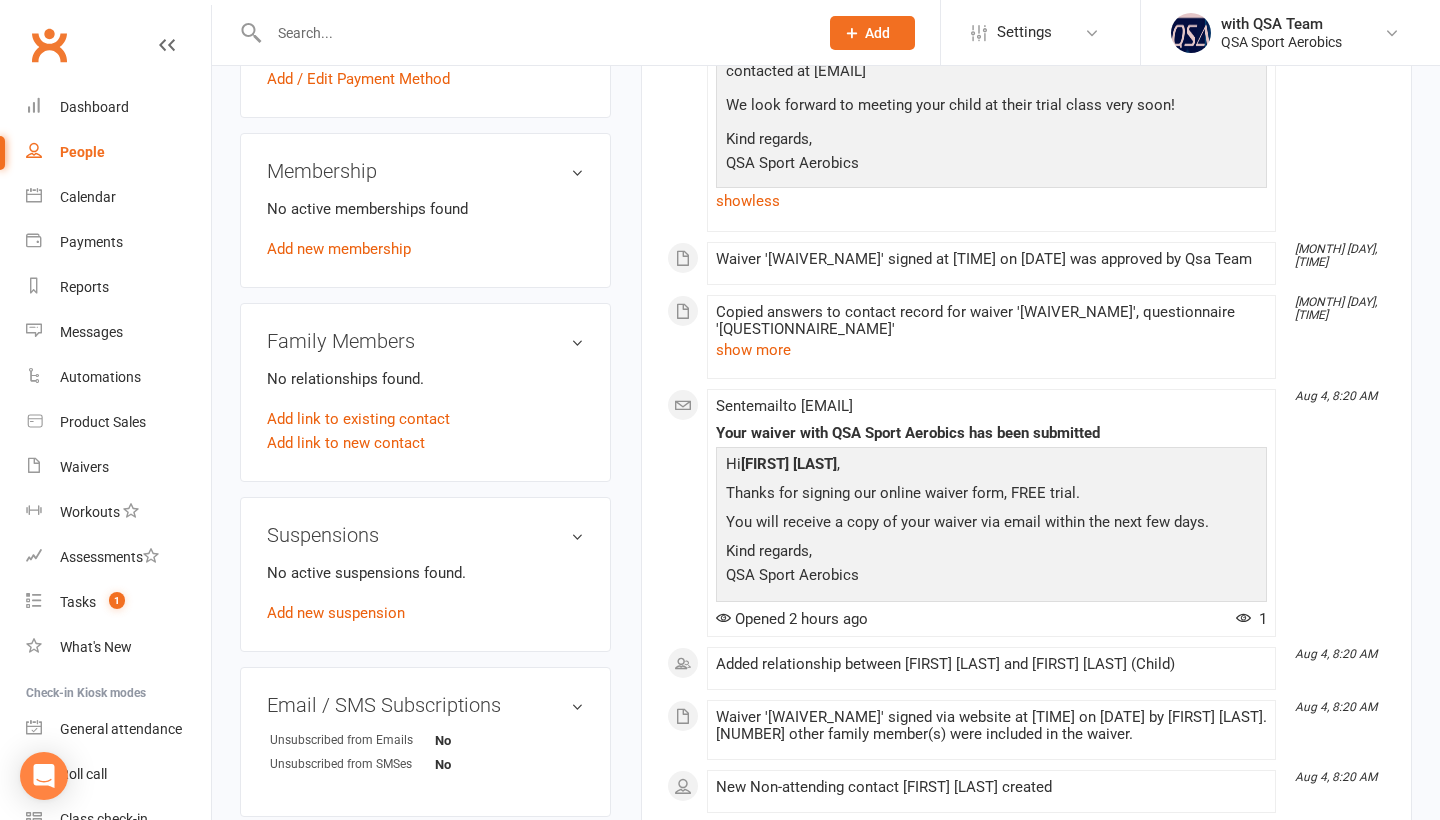 scroll, scrollTop: 684, scrollLeft: 0, axis: vertical 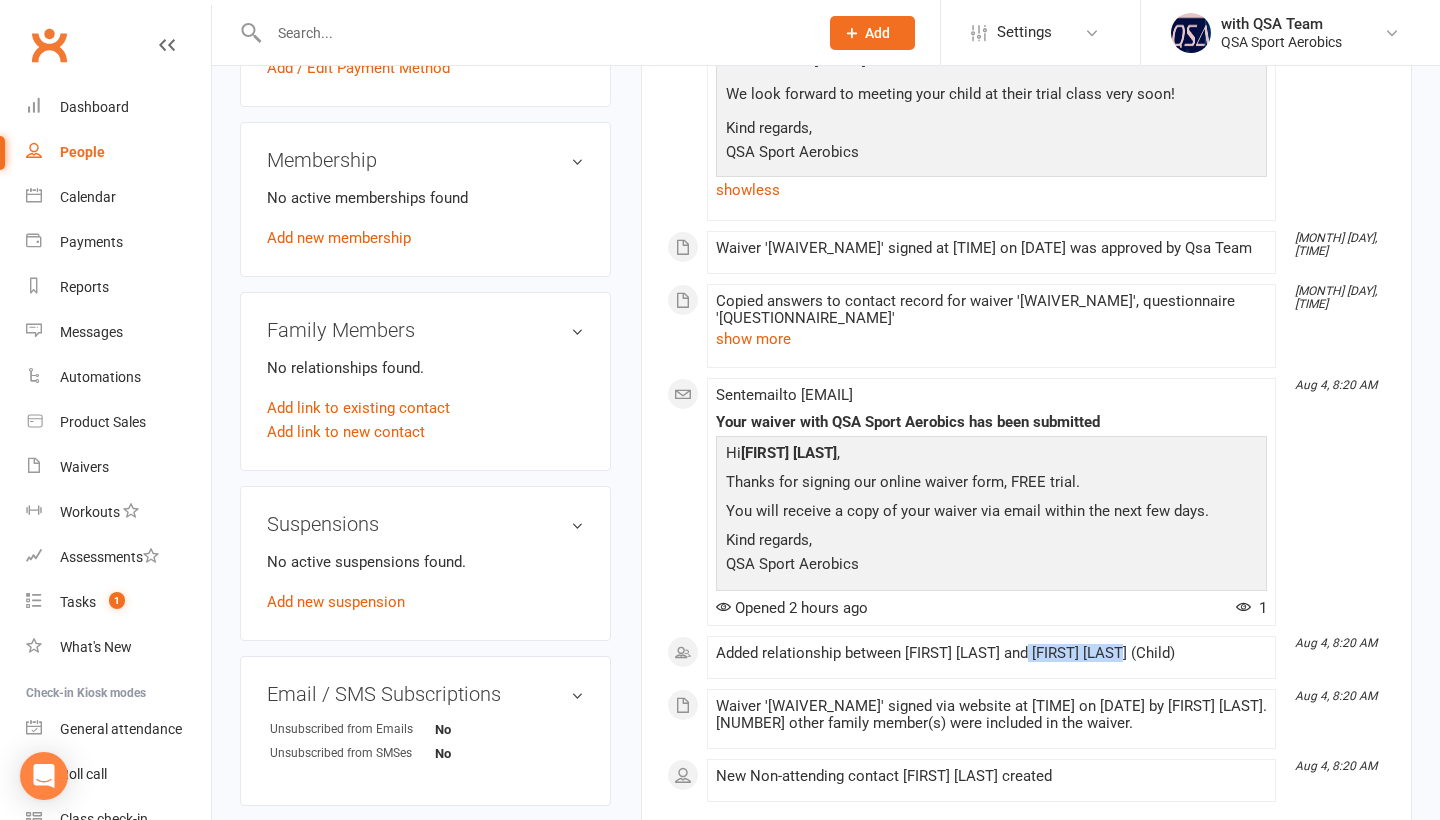 drag, startPoint x: 1034, startPoint y: 651, endPoint x: 1123, endPoint y: 650, distance: 89.005615 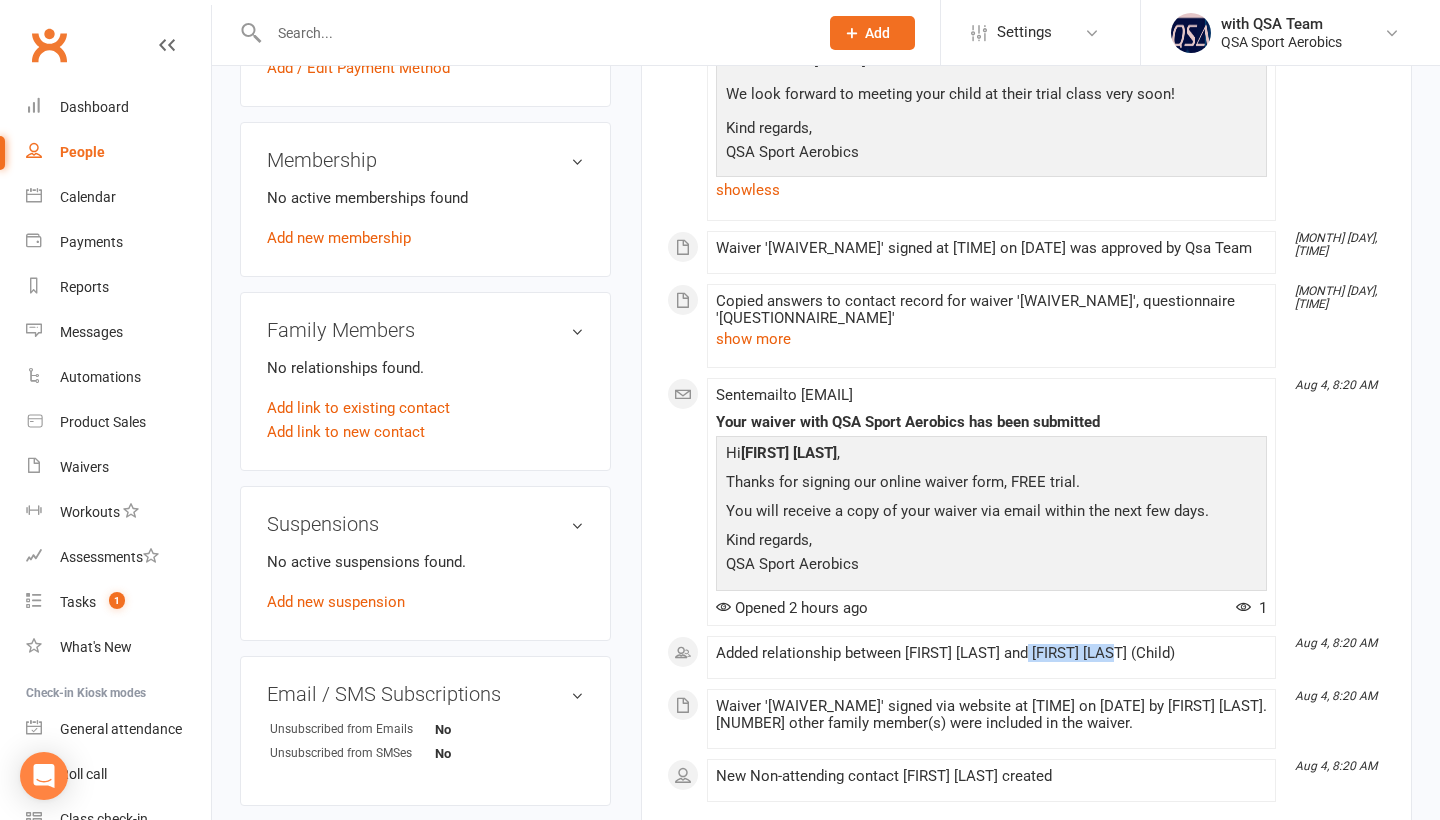 copy on "[FIRST] [LAST]" 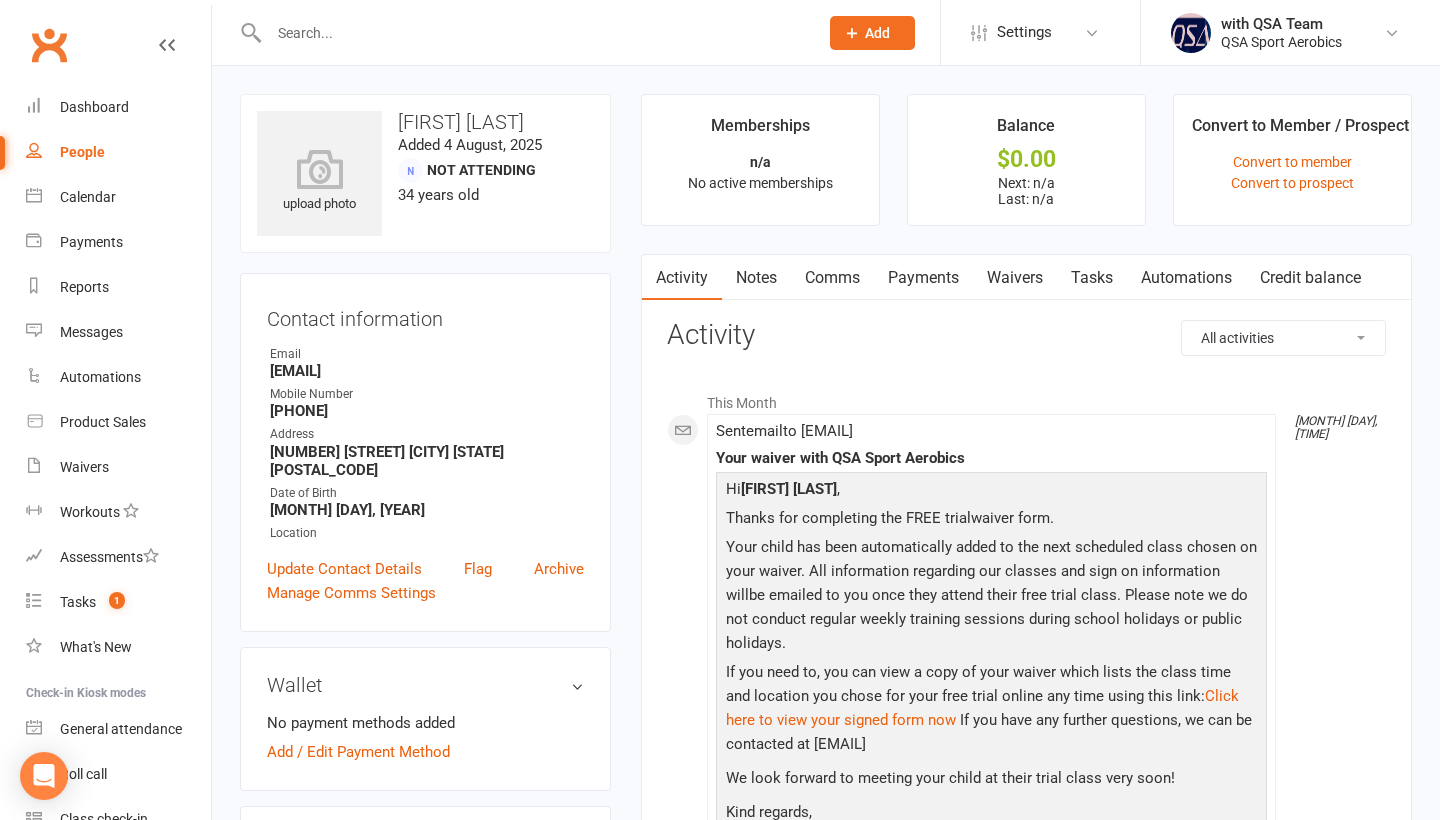 scroll, scrollTop: 0, scrollLeft: 0, axis: both 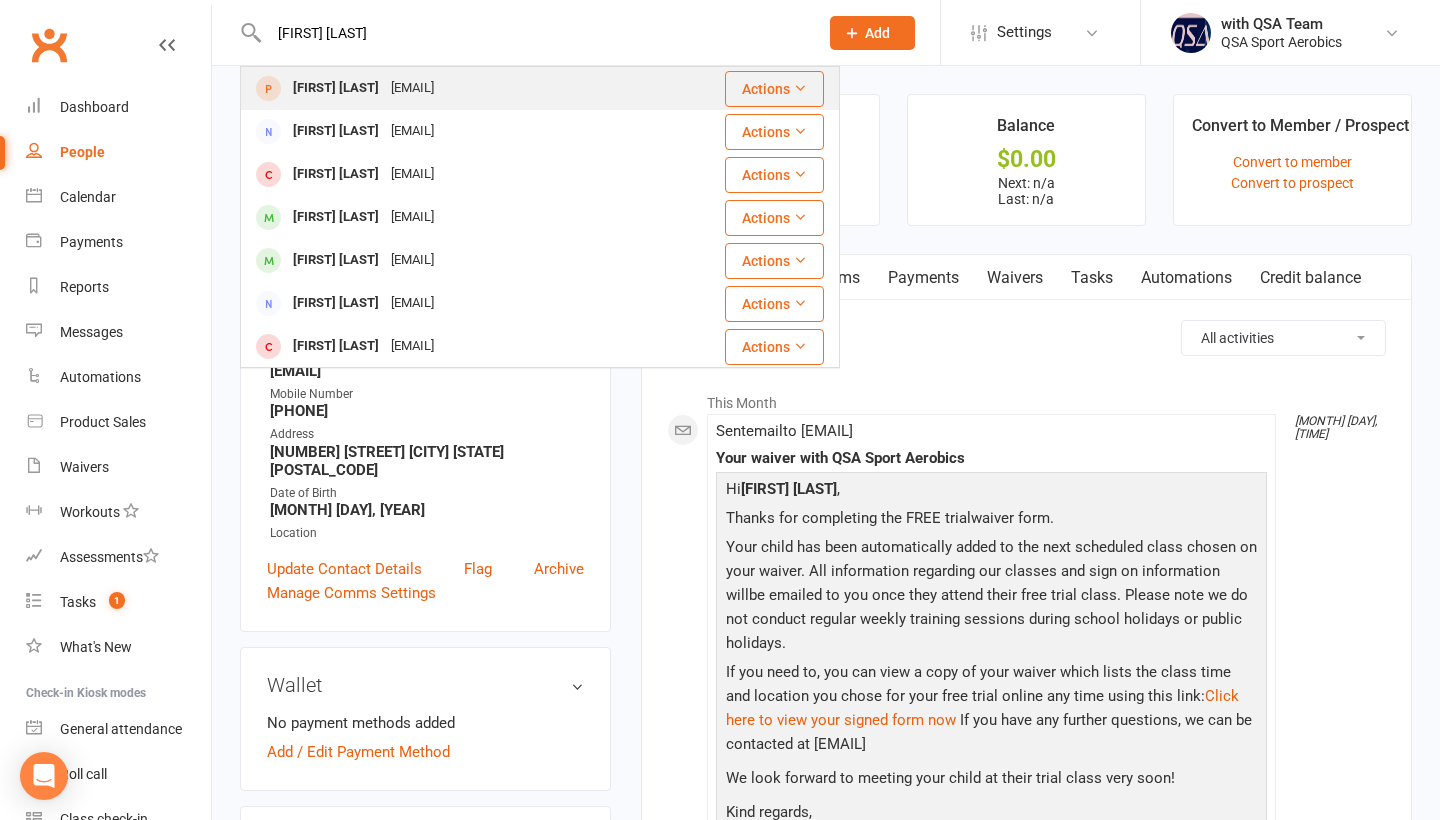 type on "[FIRST] [LAST]" 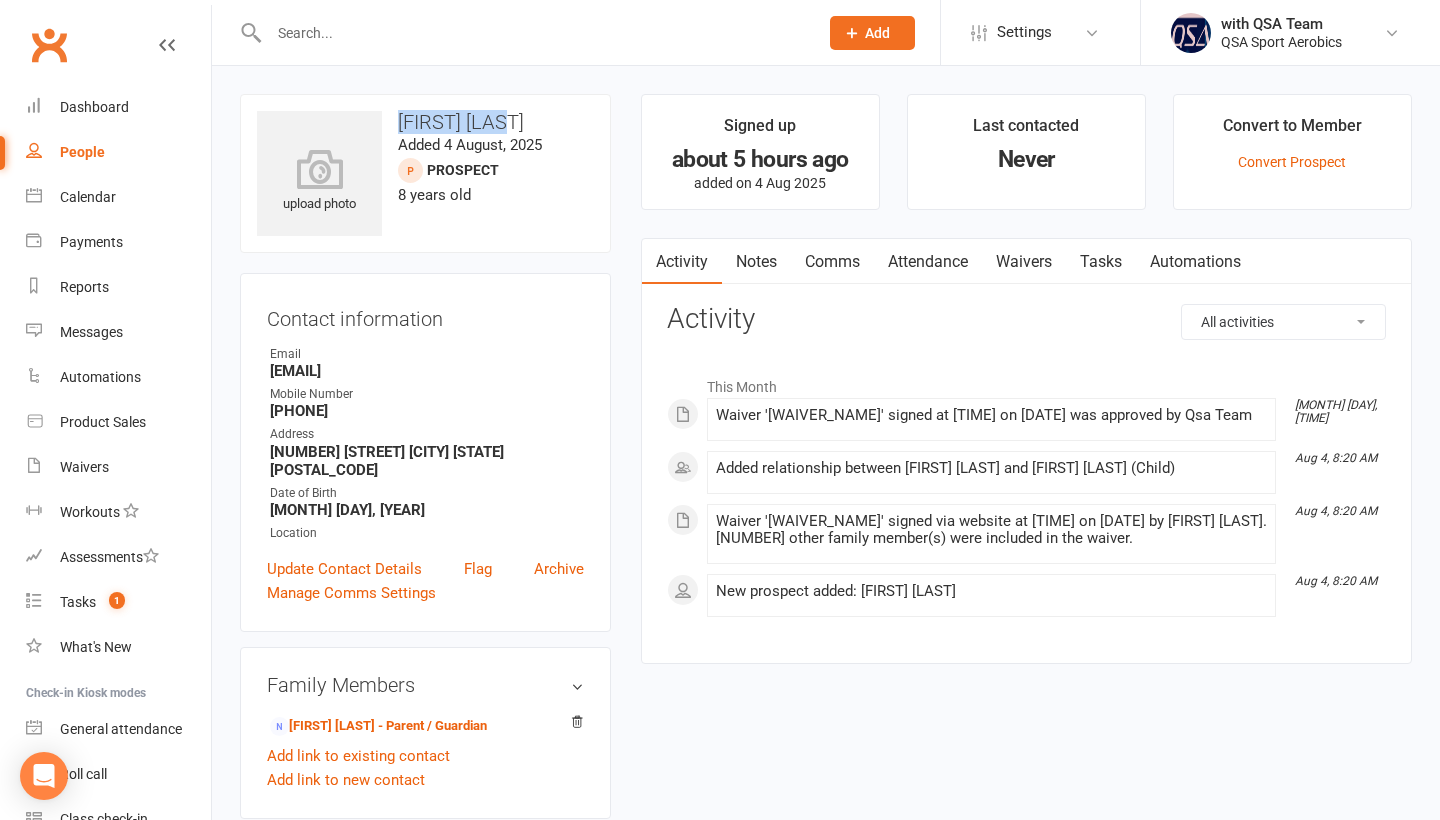 drag, startPoint x: 396, startPoint y: 117, endPoint x: 529, endPoint y: 119, distance: 133.01503 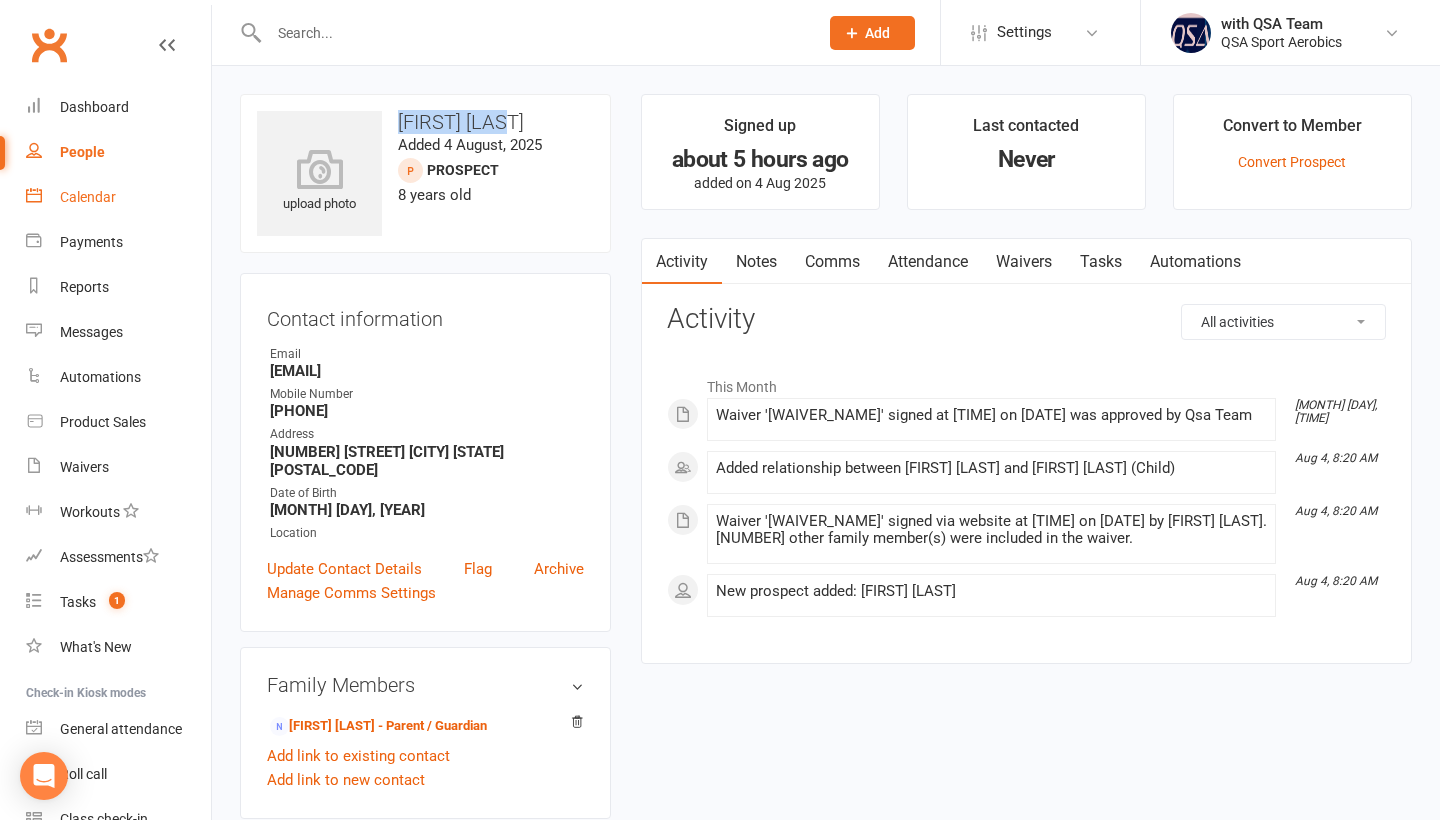 scroll, scrollTop: 0, scrollLeft: 0, axis: both 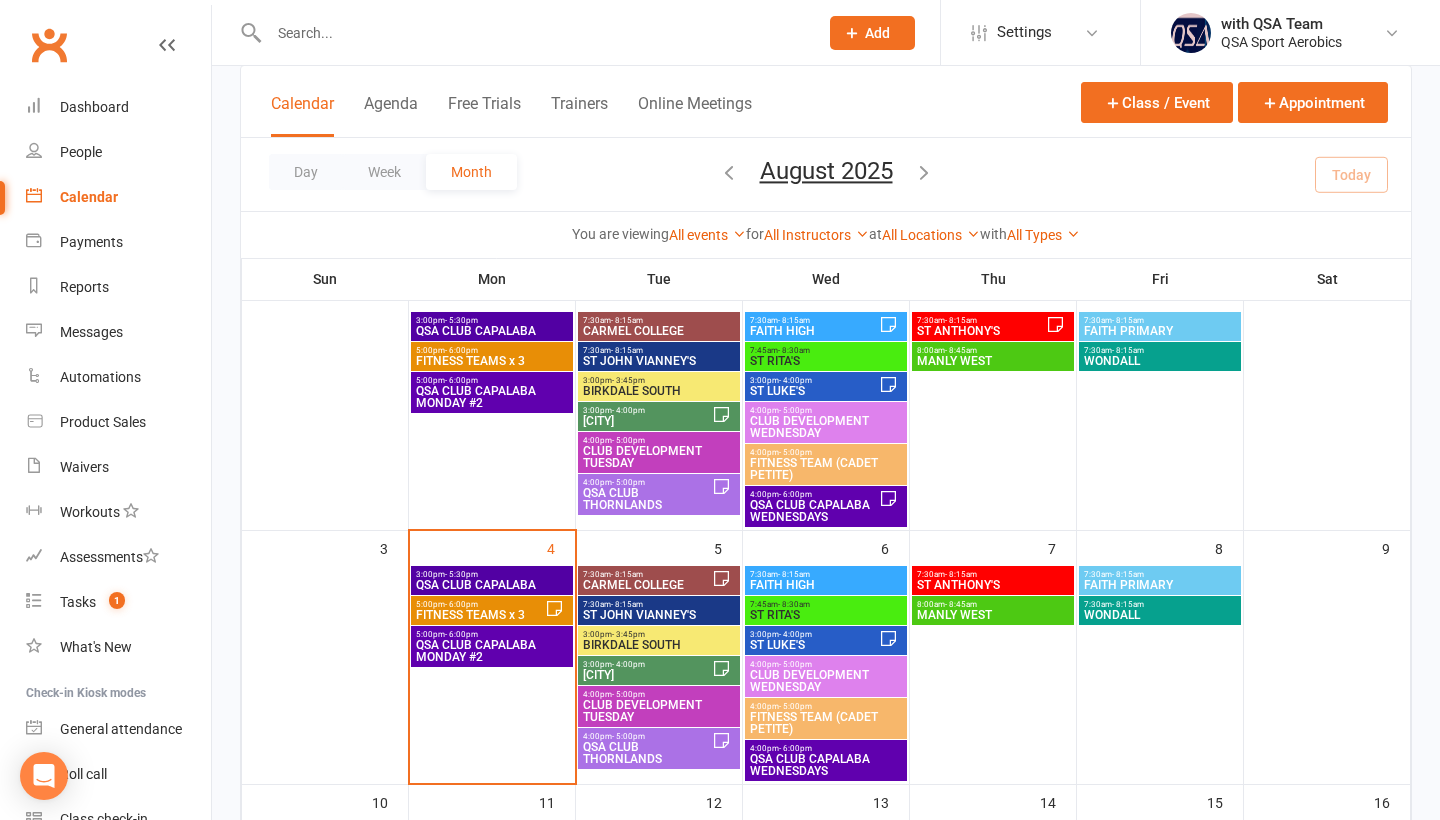 click on "3:00pm  - 3:45pm" at bounding box center (659, 634) 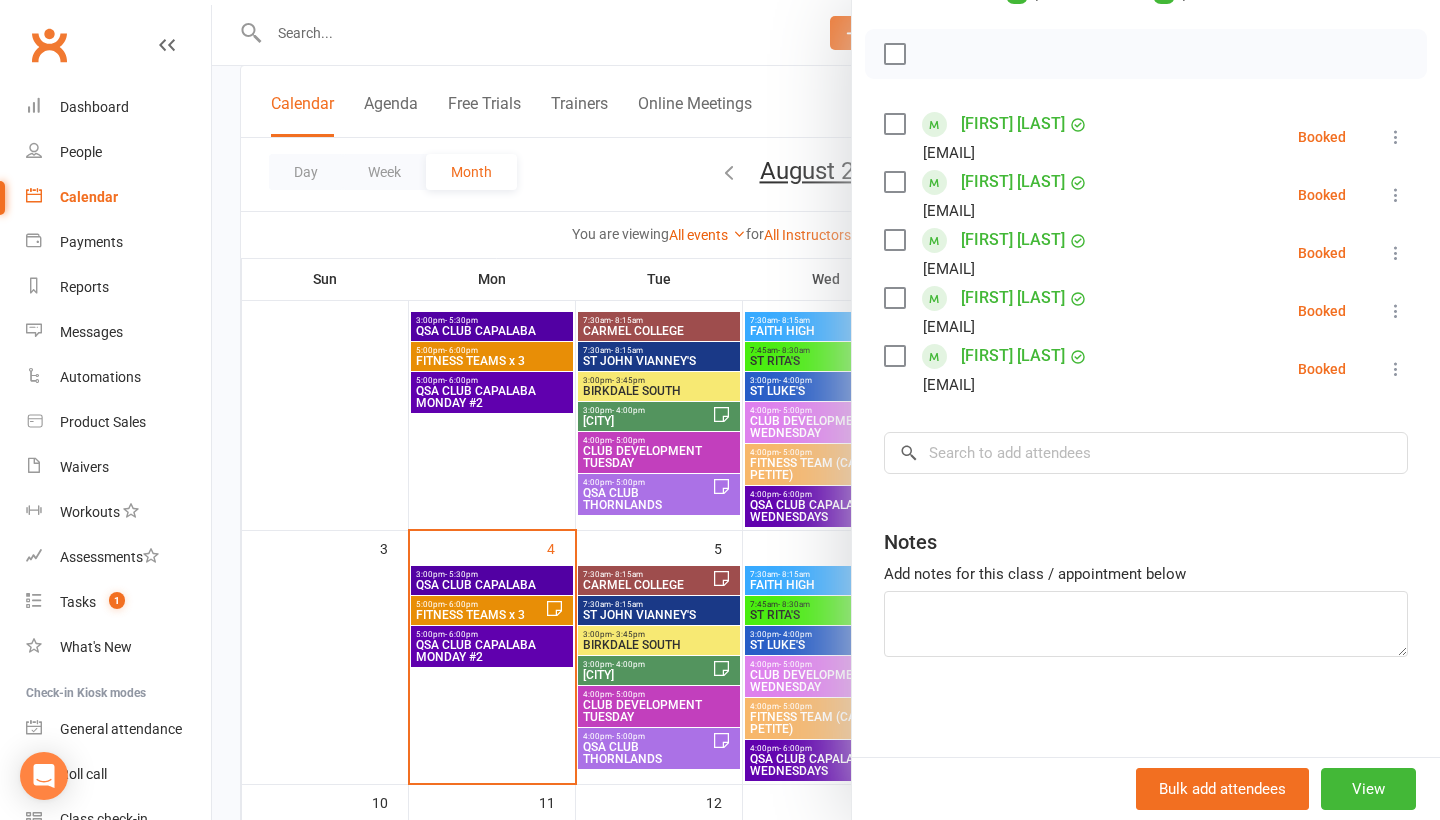 scroll, scrollTop: 272, scrollLeft: 0, axis: vertical 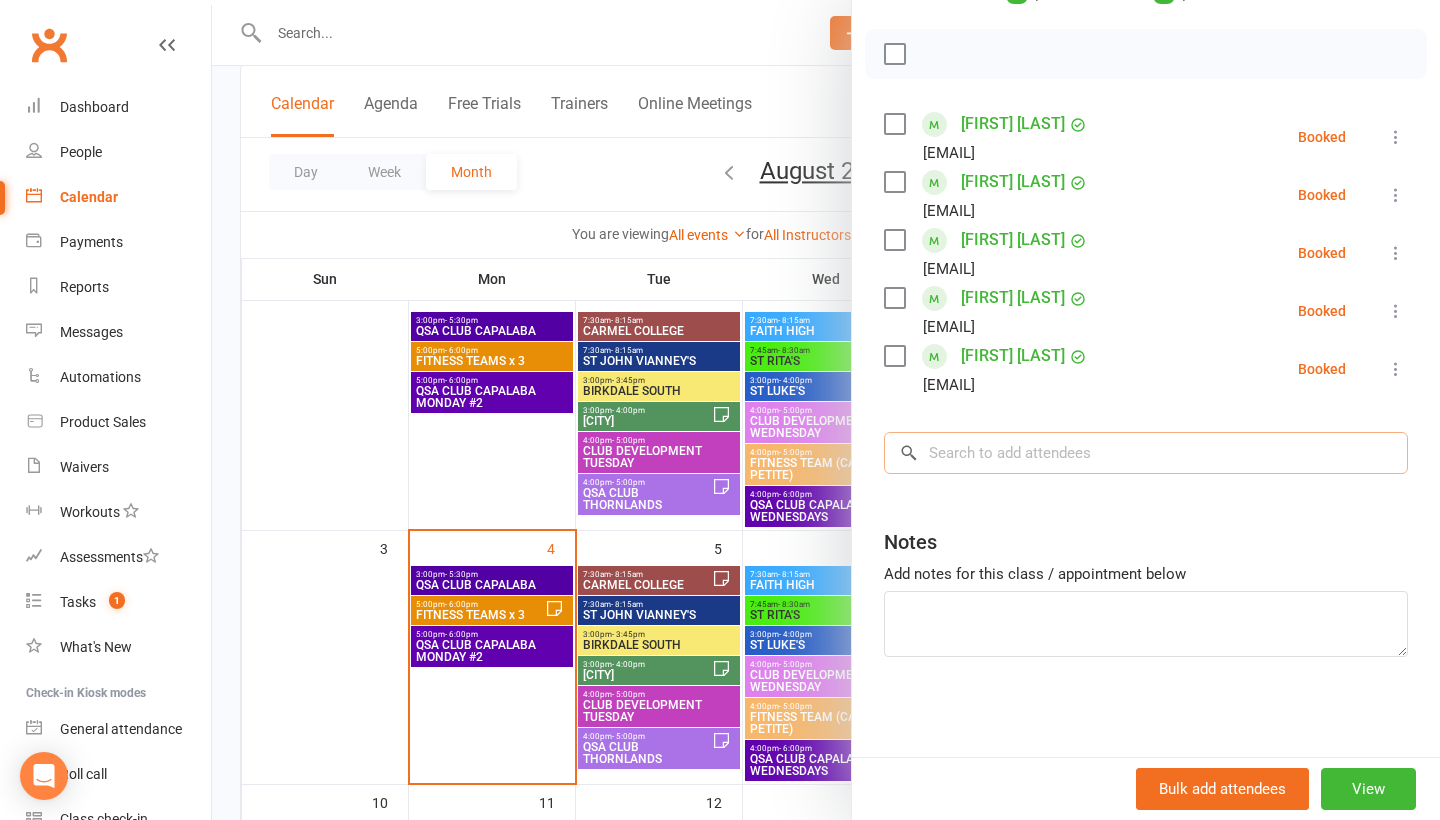 click at bounding box center (1146, 453) 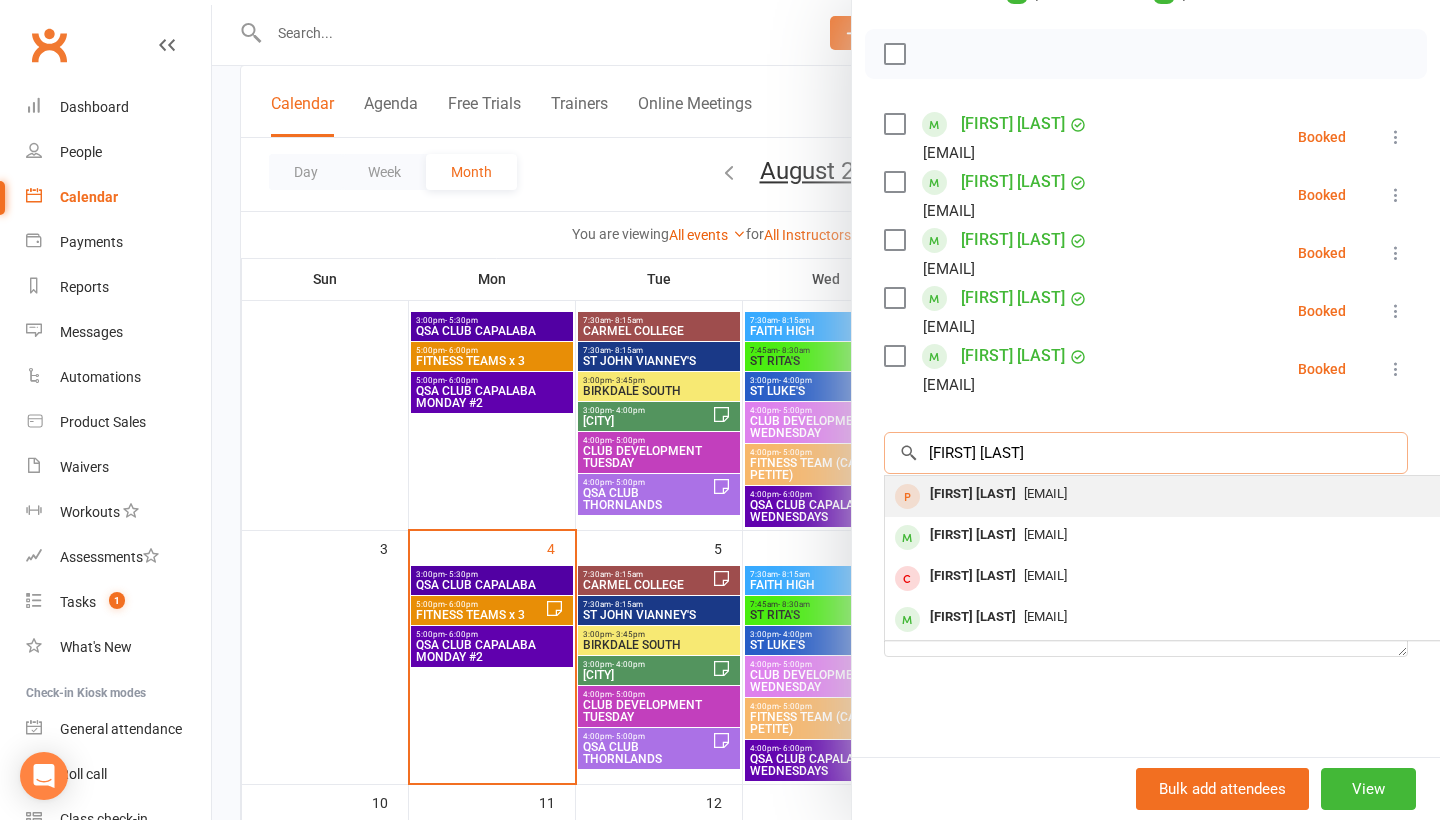 type on "[FIRST] [LAST]" 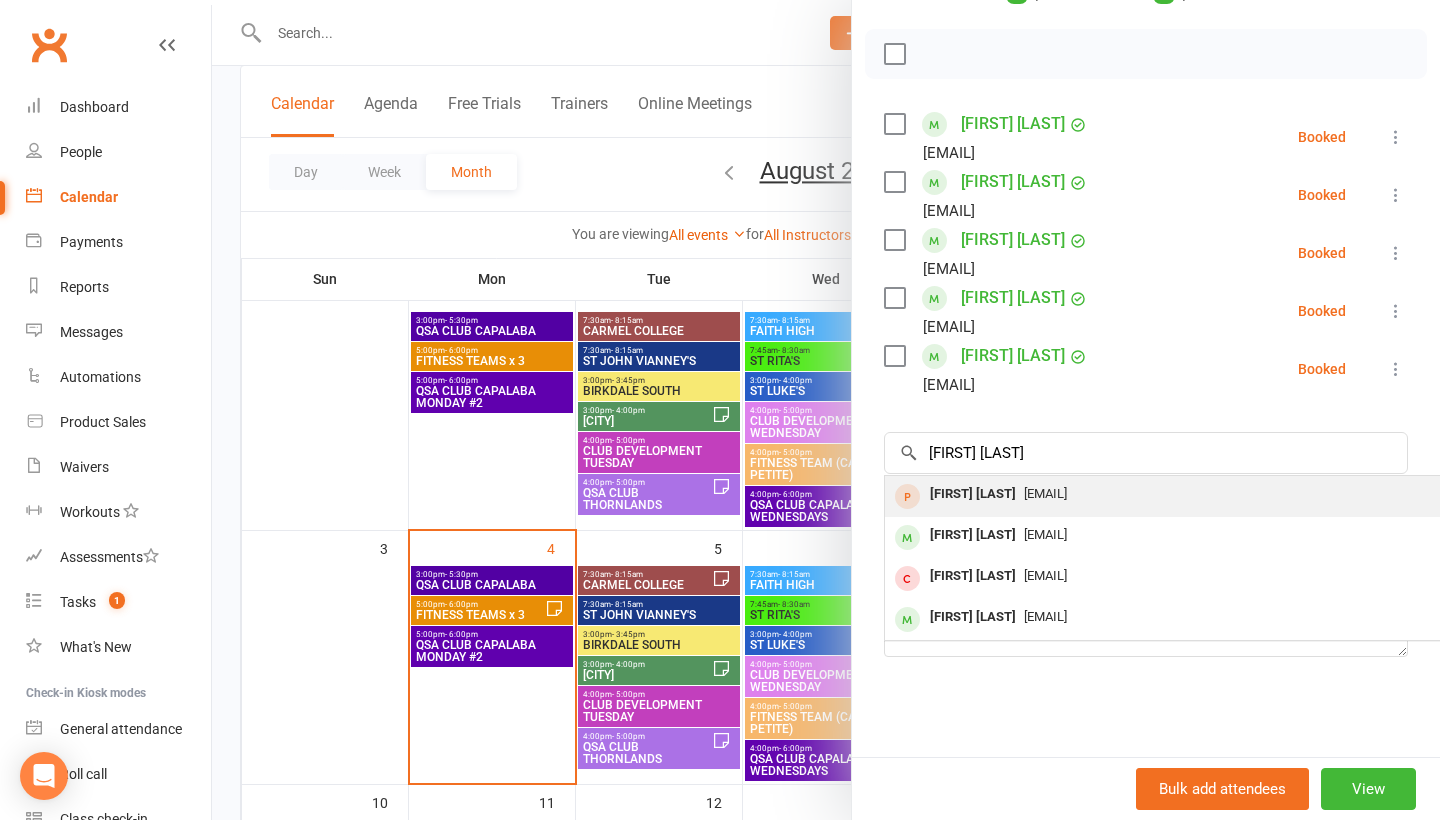 click on "[FIRST] [LAST]" at bounding box center [973, 494] 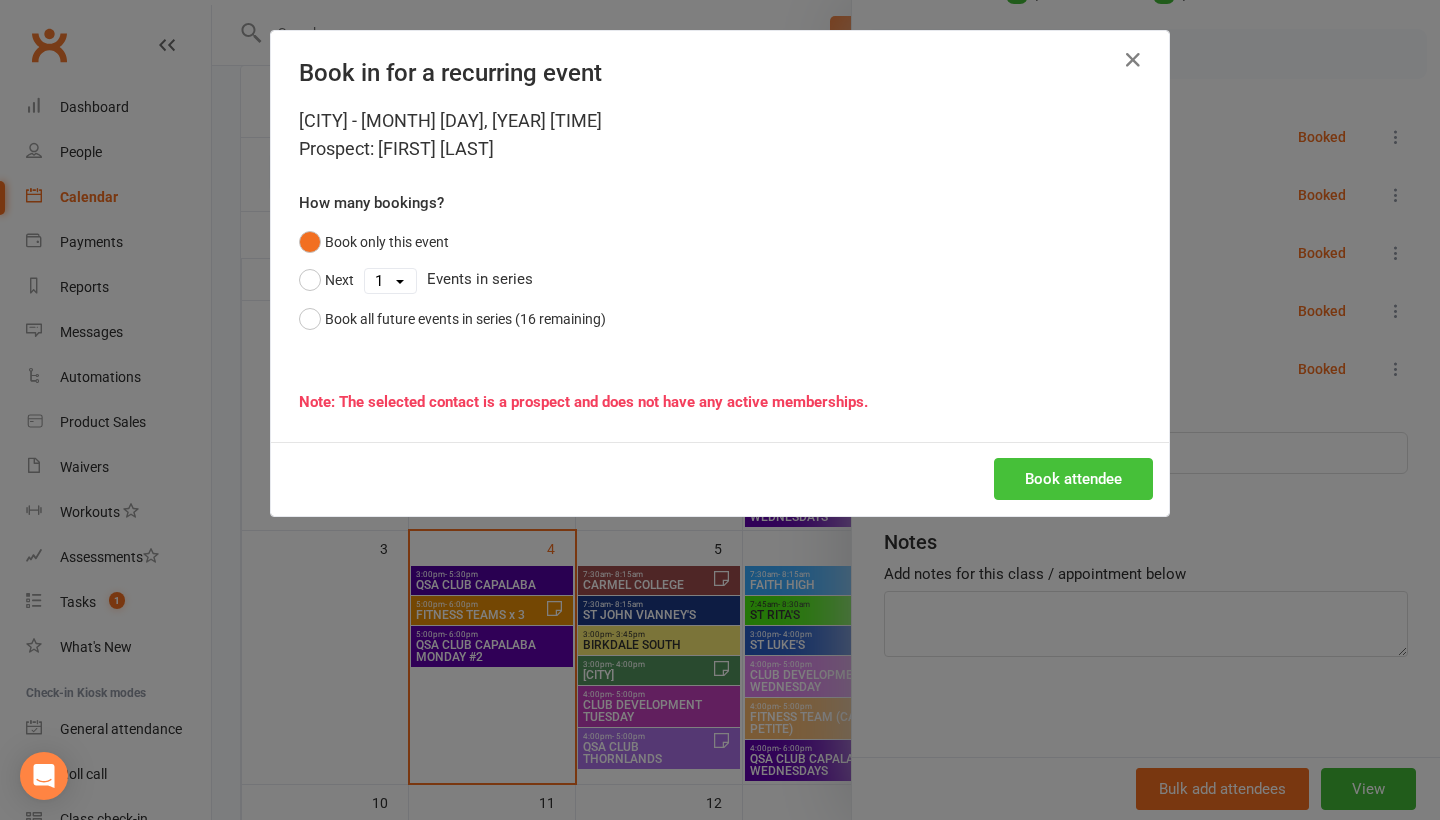 click on "Book attendee" at bounding box center (1073, 479) 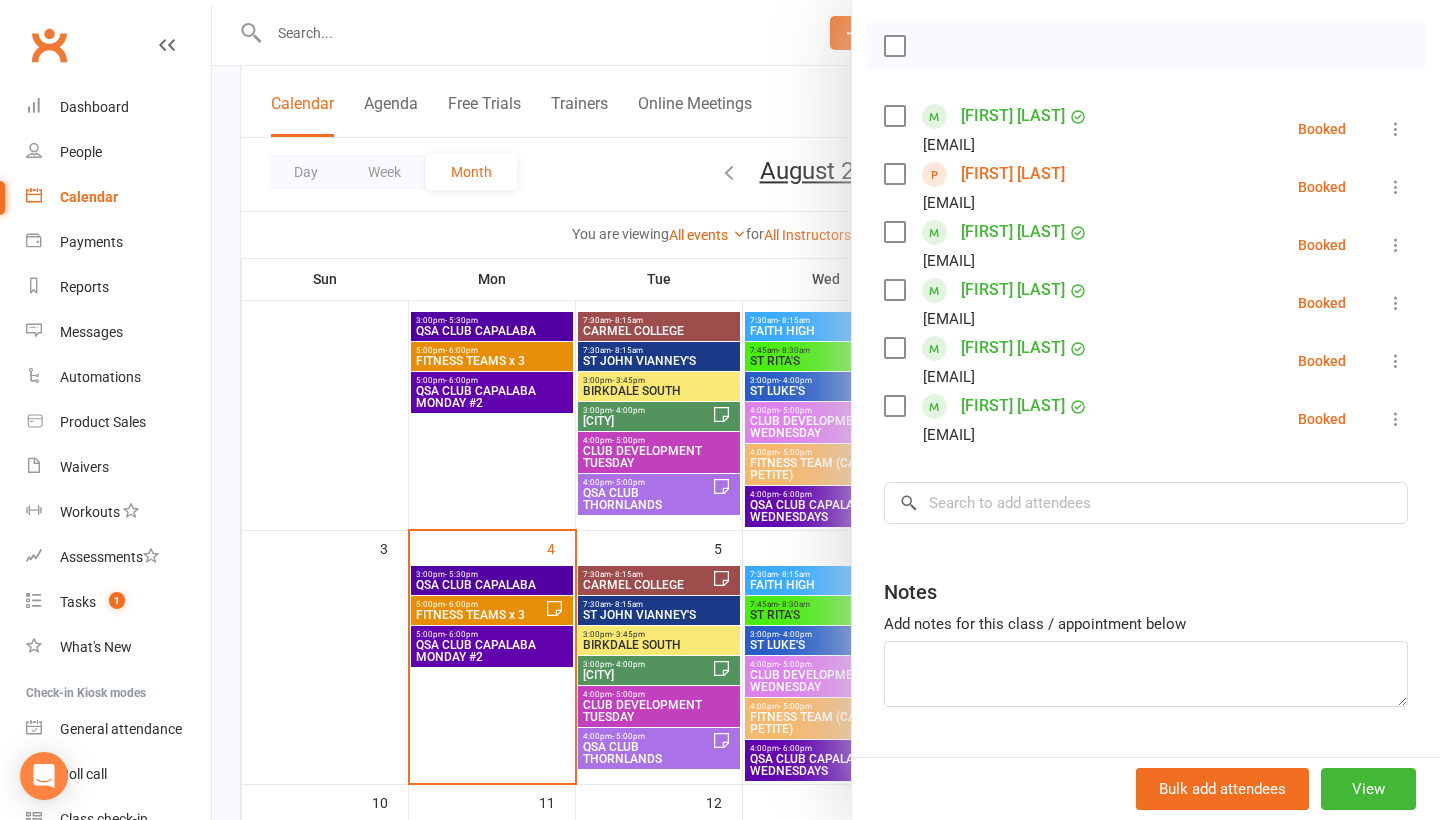drag, startPoint x: 909, startPoint y: 205, endPoint x: 1081, endPoint y: 204, distance: 172.00291 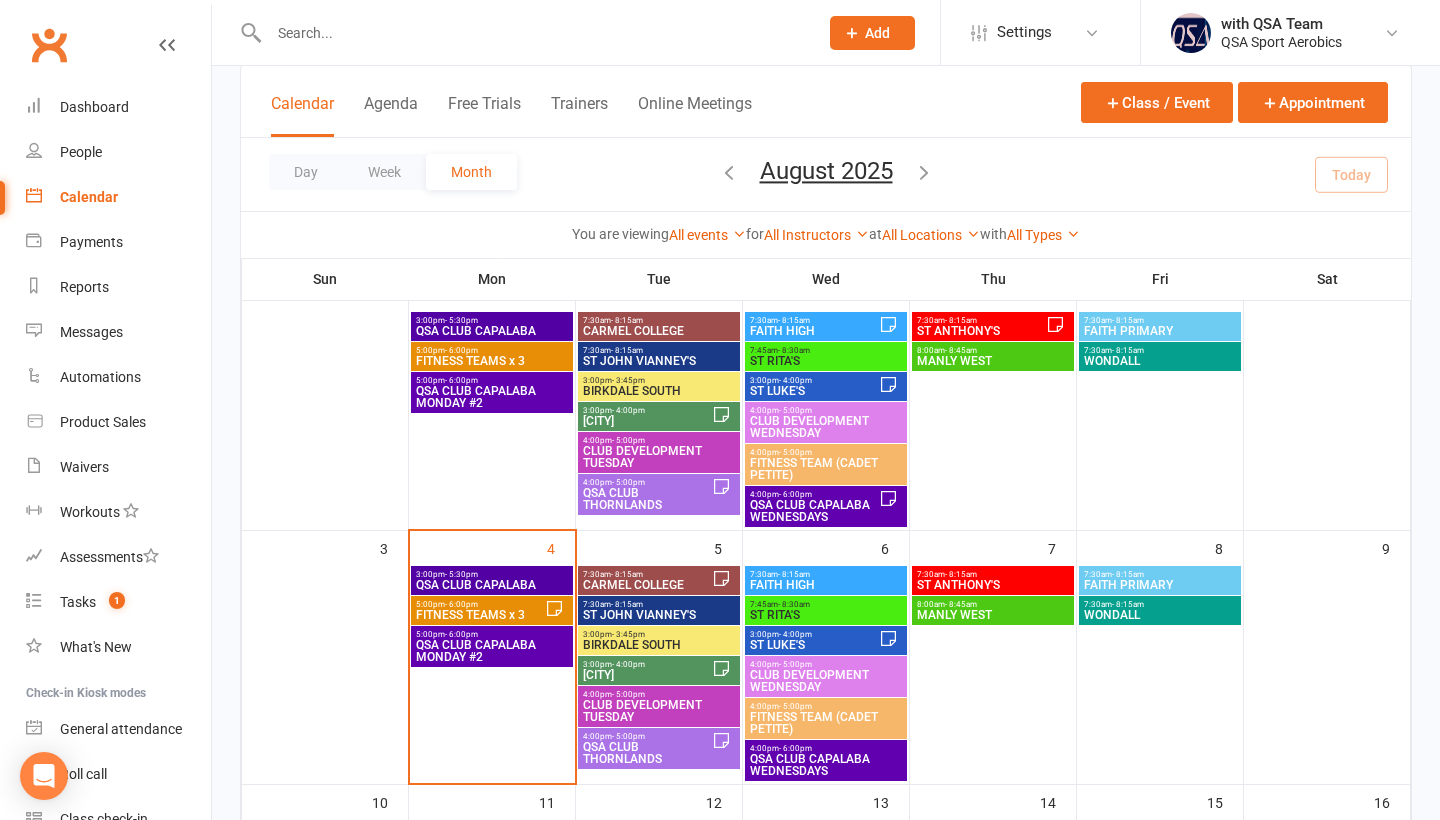 click on "BIRKDALE SOUTH" at bounding box center (659, 391) 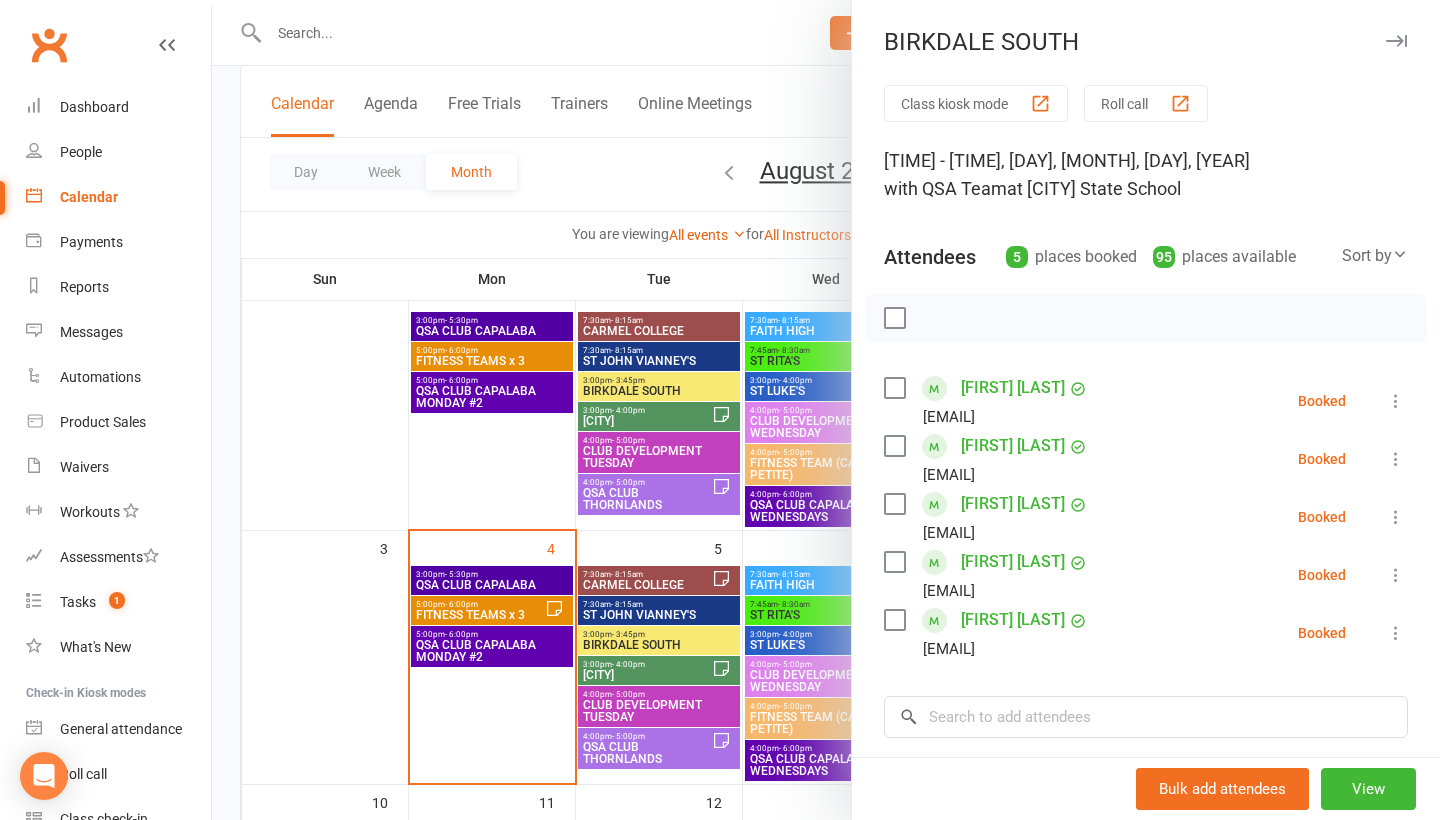 click on "Roll call" at bounding box center (1146, 103) 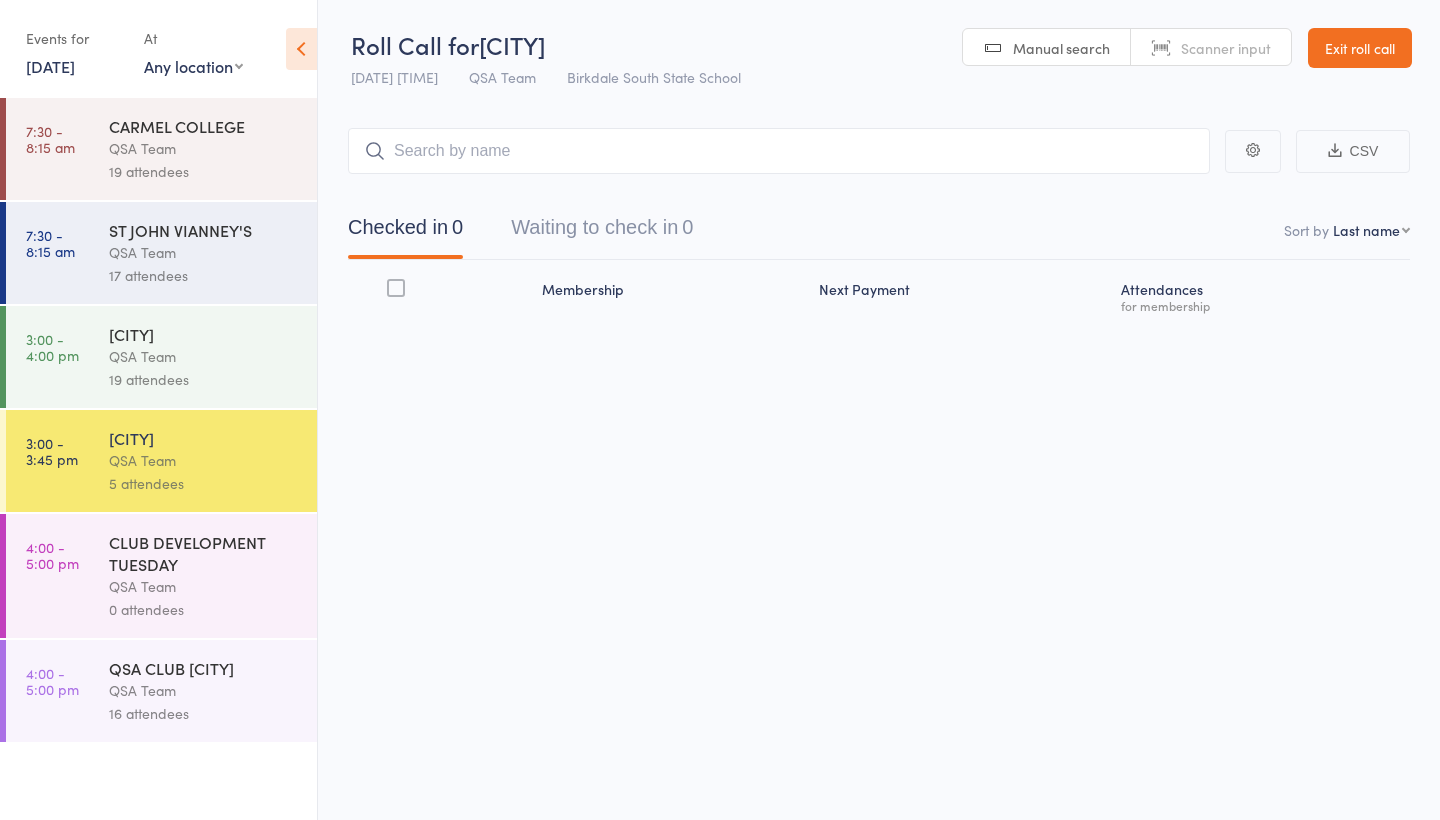 scroll, scrollTop: 0, scrollLeft: 0, axis: both 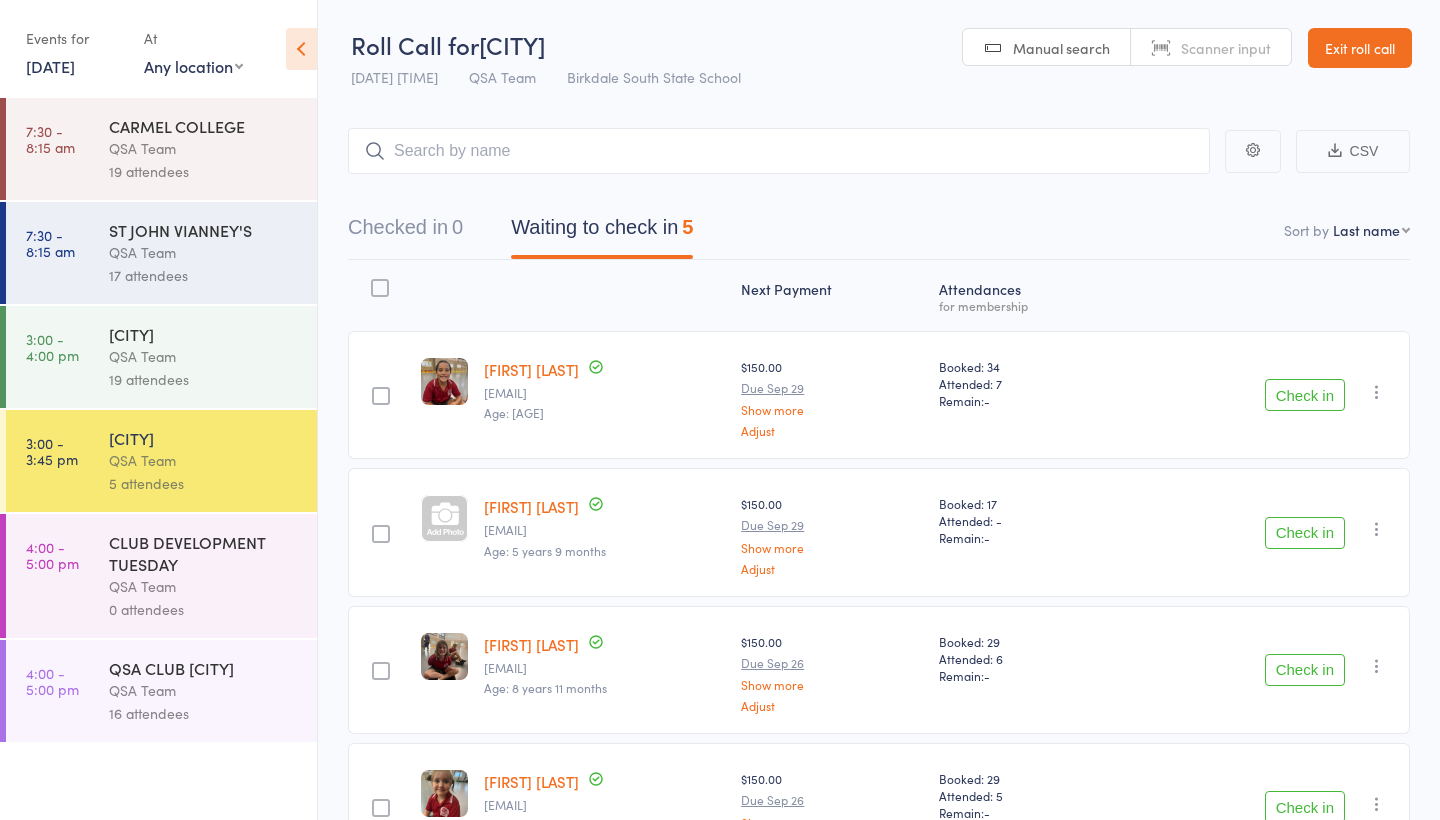 click at bounding box center [380, 395] 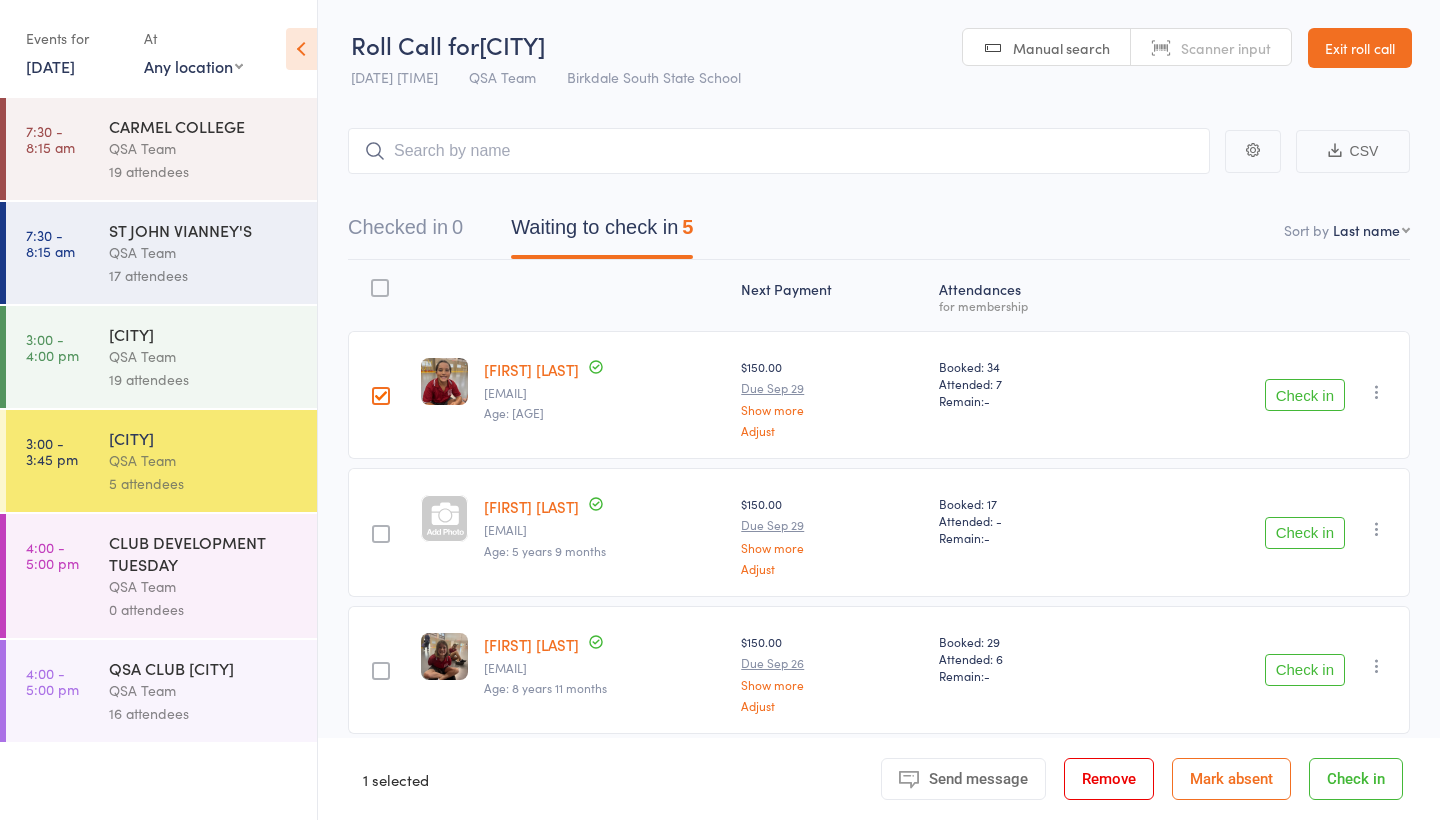 click at bounding box center [381, 534] 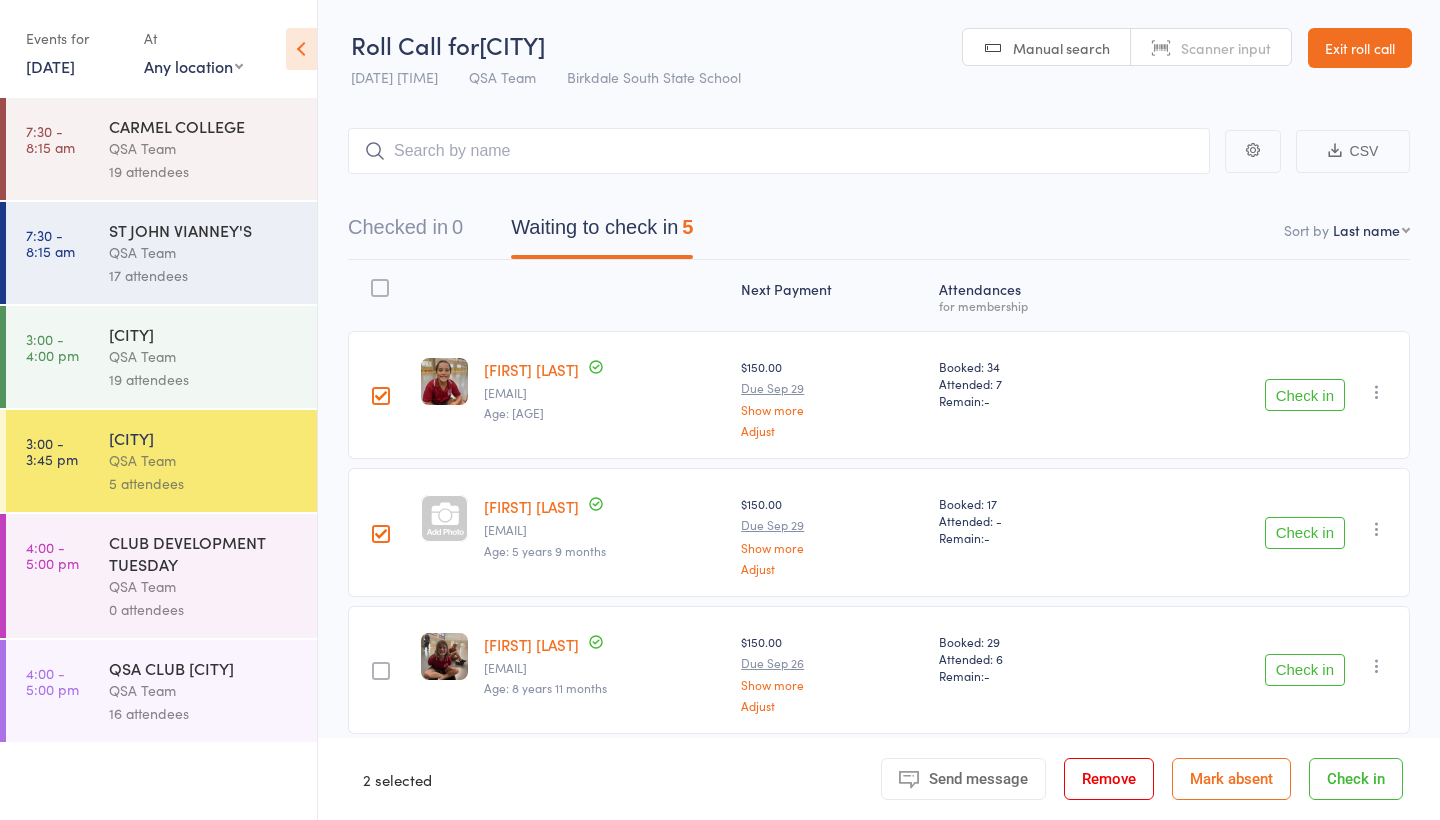 click at bounding box center (381, 671) 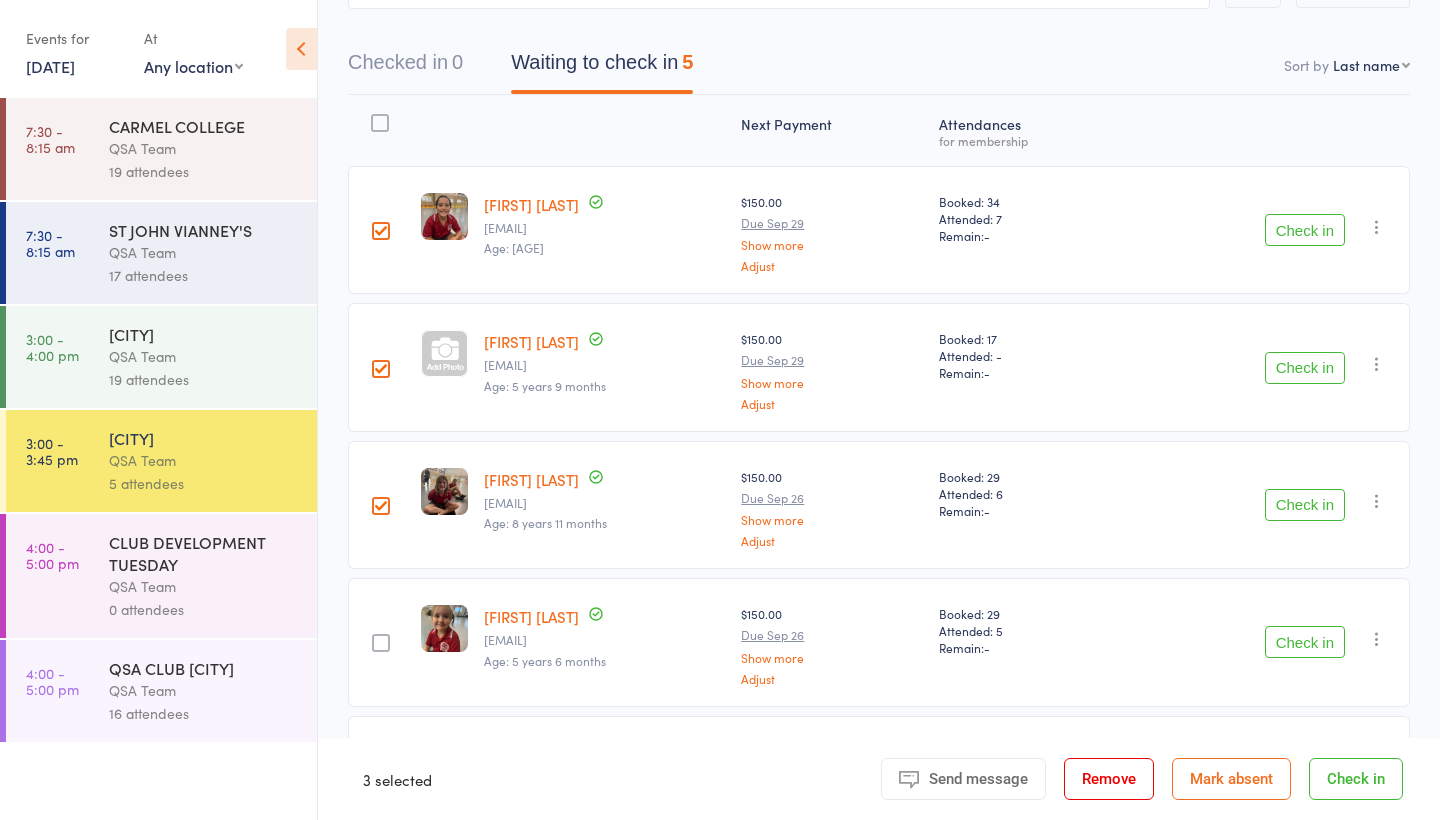 scroll, scrollTop: 273, scrollLeft: 0, axis: vertical 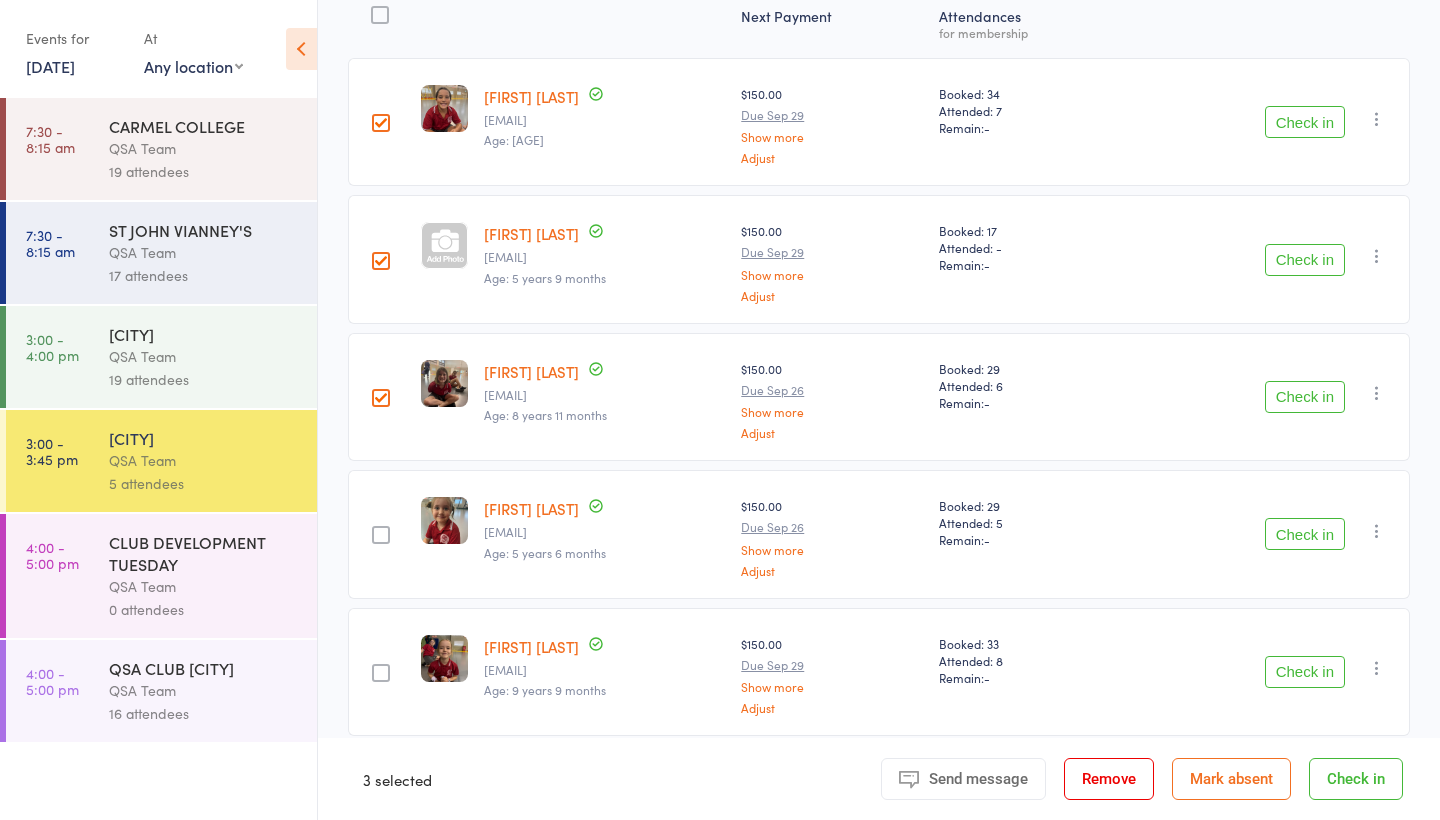 click at bounding box center [381, 535] 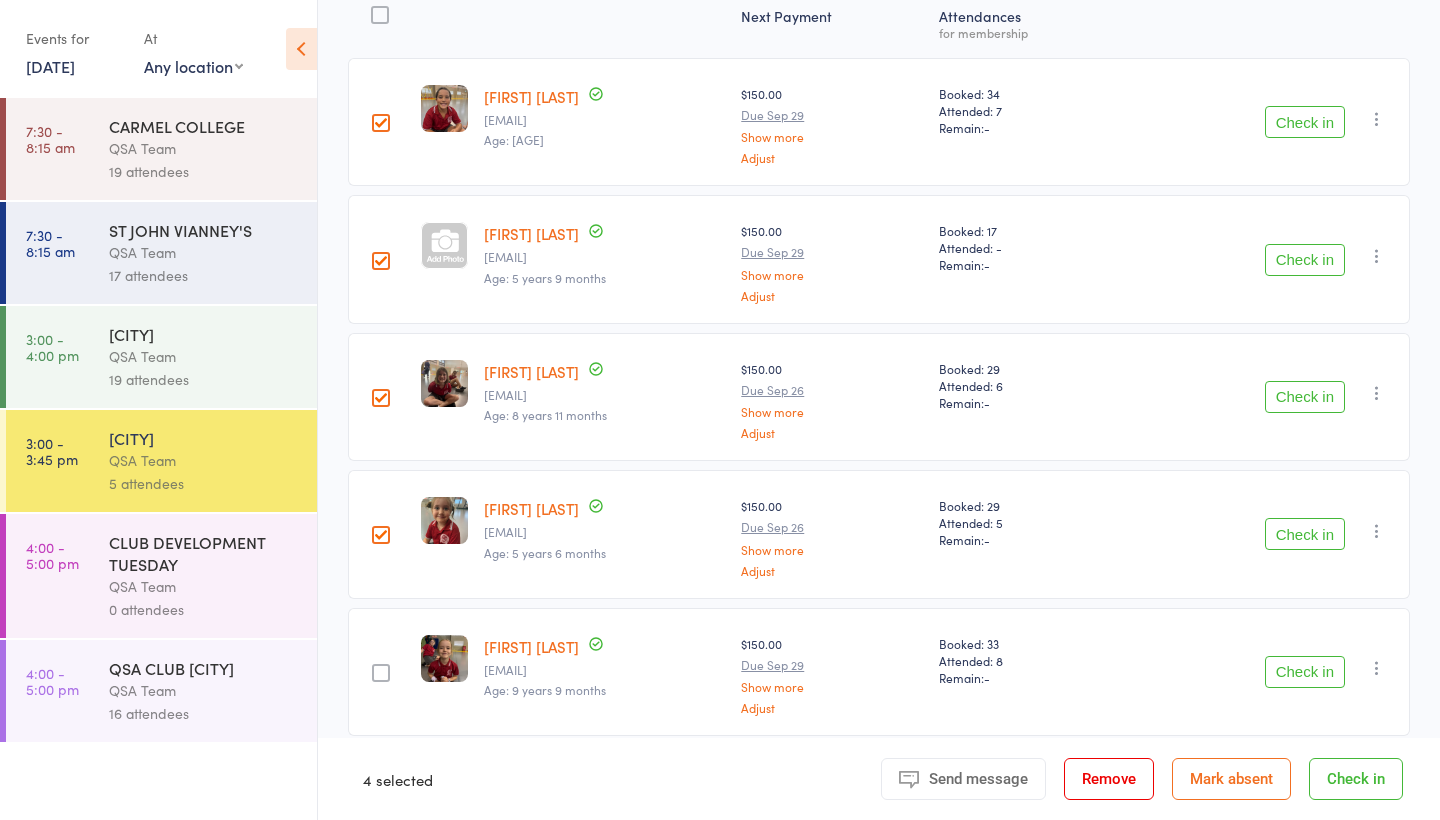 click at bounding box center (381, 673) 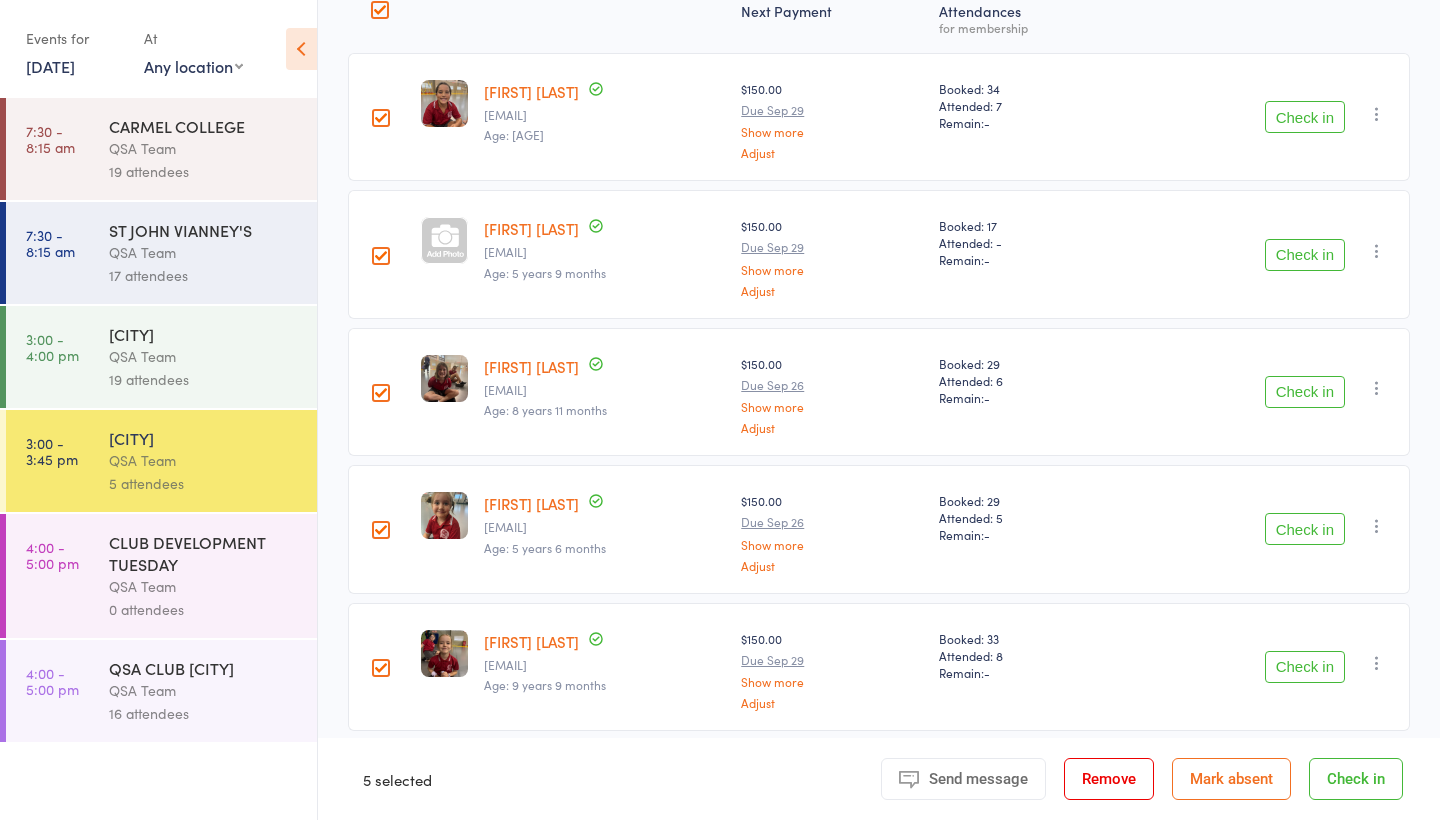 scroll, scrollTop: 276, scrollLeft: 0, axis: vertical 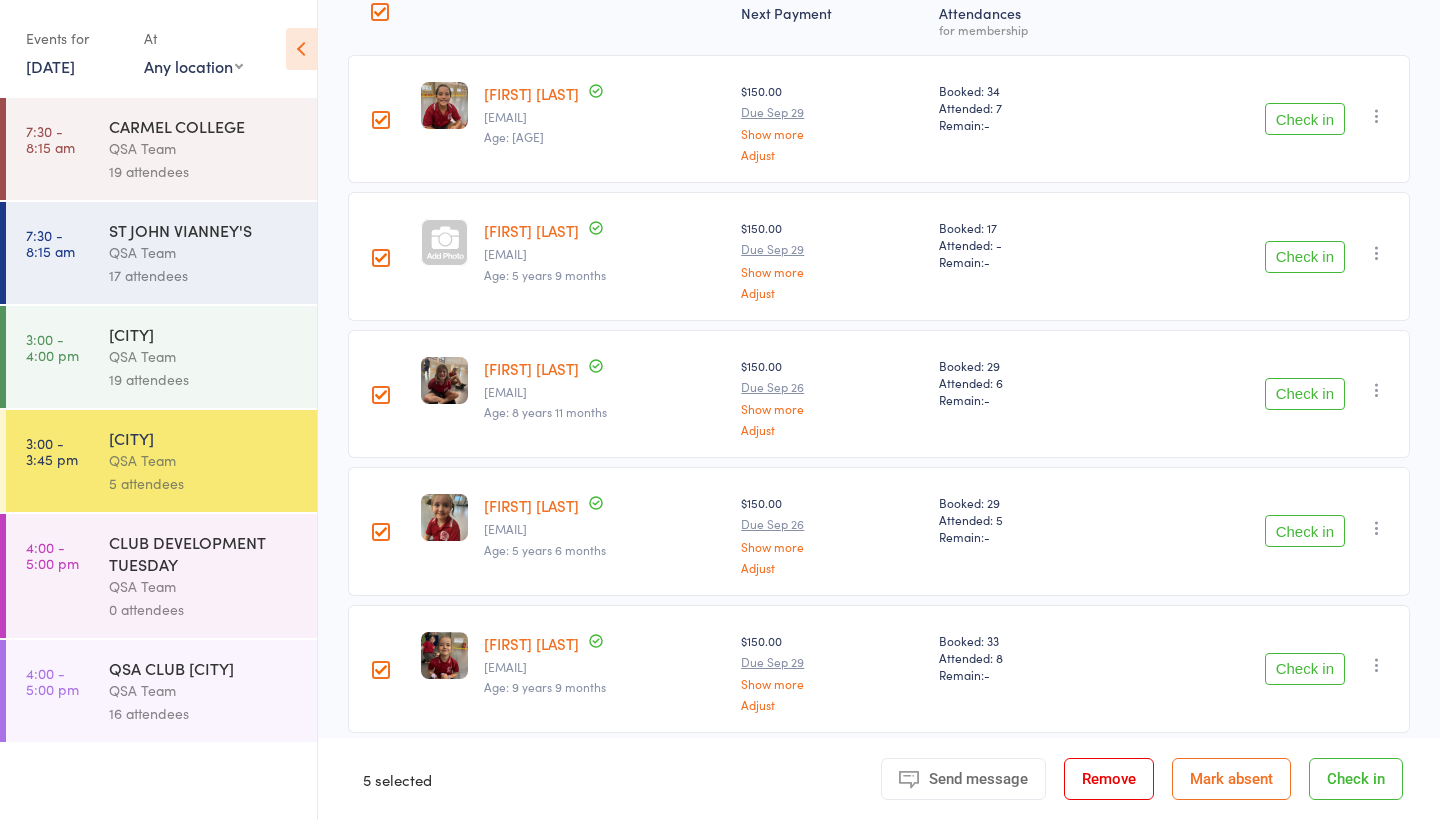click on "Check in" at bounding box center [1356, 779] 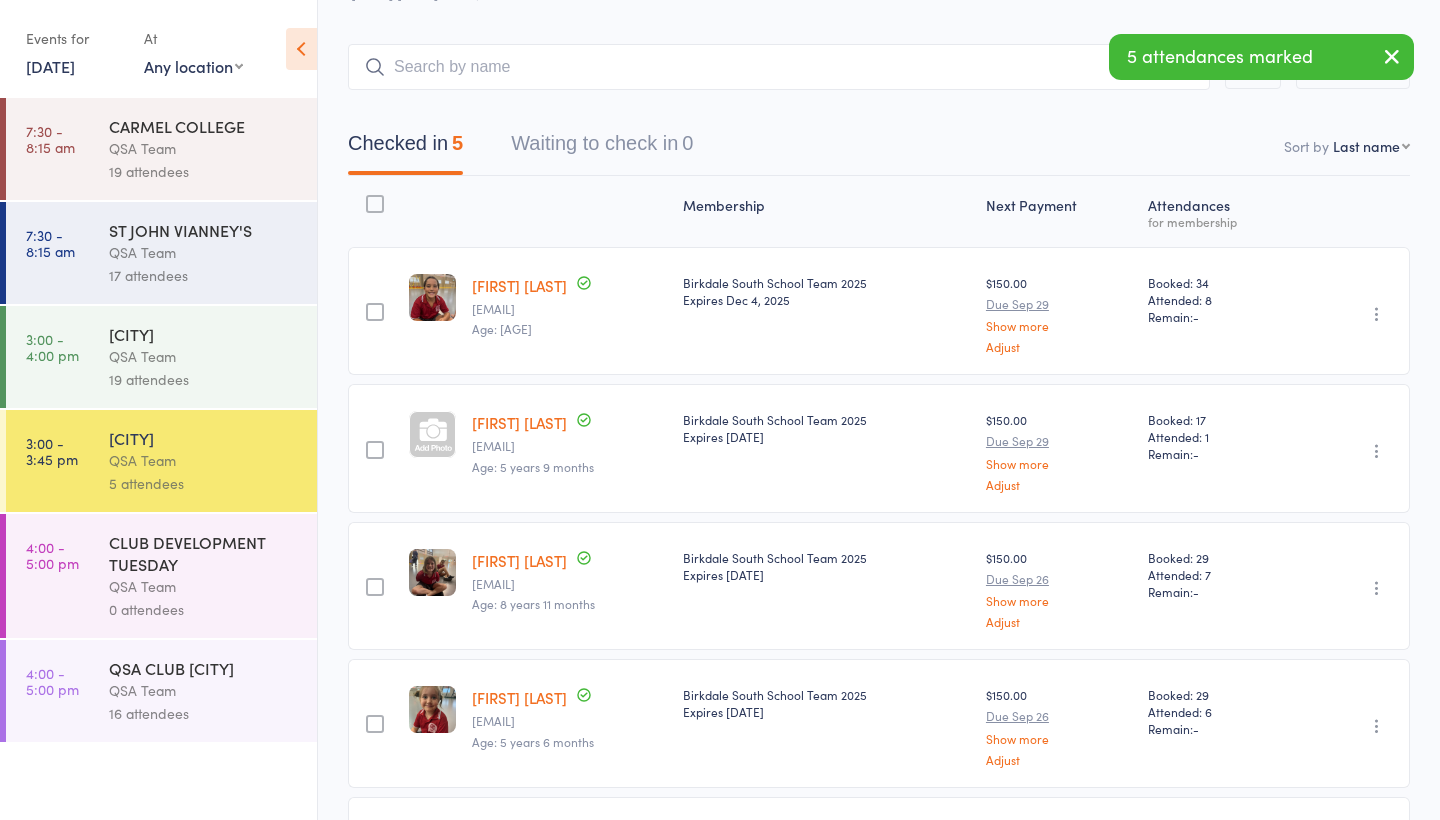 scroll, scrollTop: 93, scrollLeft: 0, axis: vertical 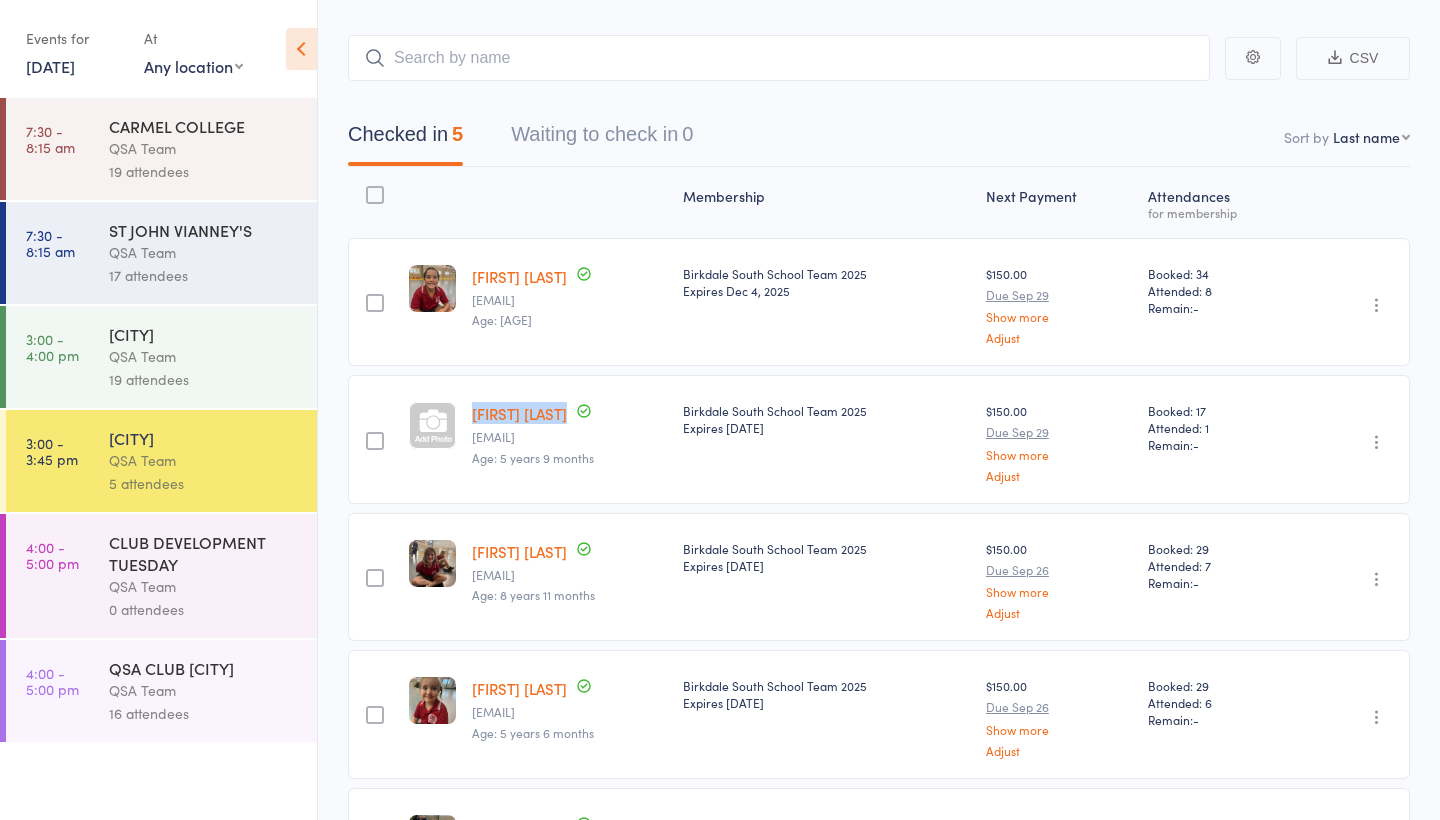 drag, startPoint x: 467, startPoint y: 418, endPoint x: 570, endPoint y: 418, distance: 103 